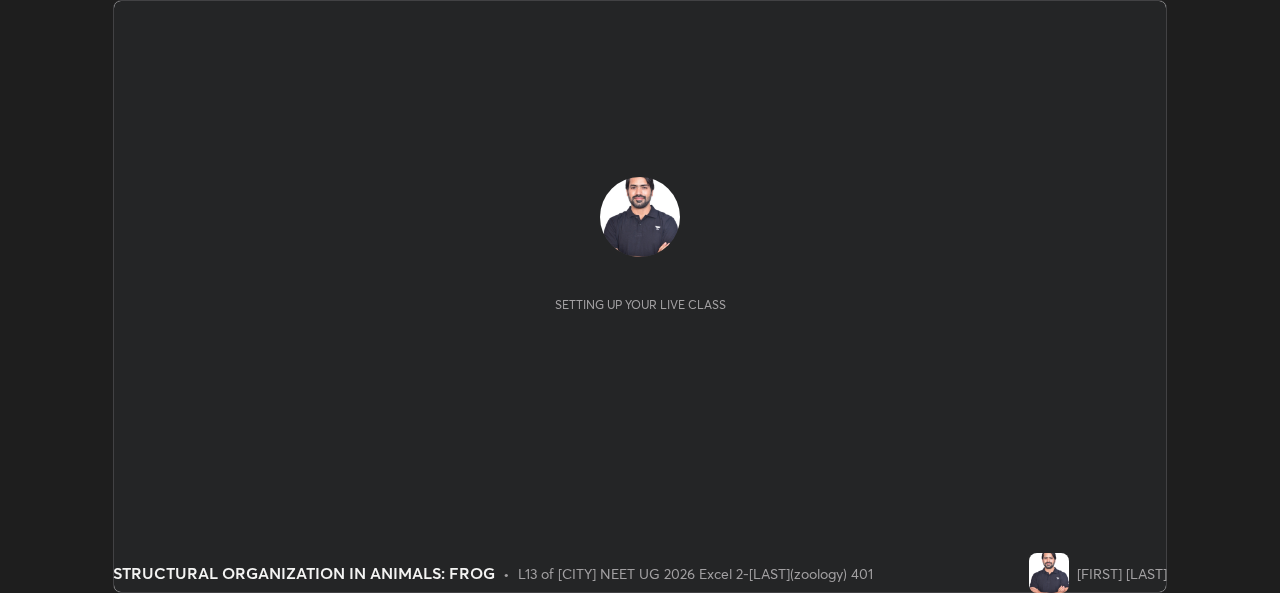 scroll, scrollTop: 0, scrollLeft: 0, axis: both 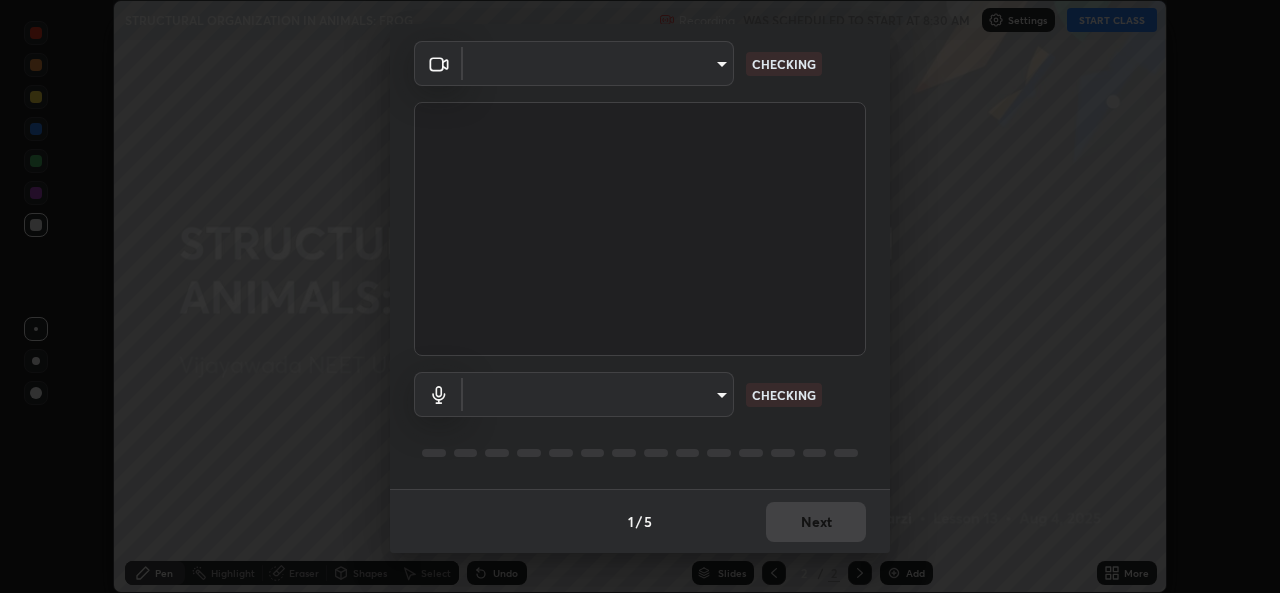 type on "7a3441cd12ad2770dd38cc1dc59ca6cd9be7a69b32d5de34eff0e19b6c90cec4" 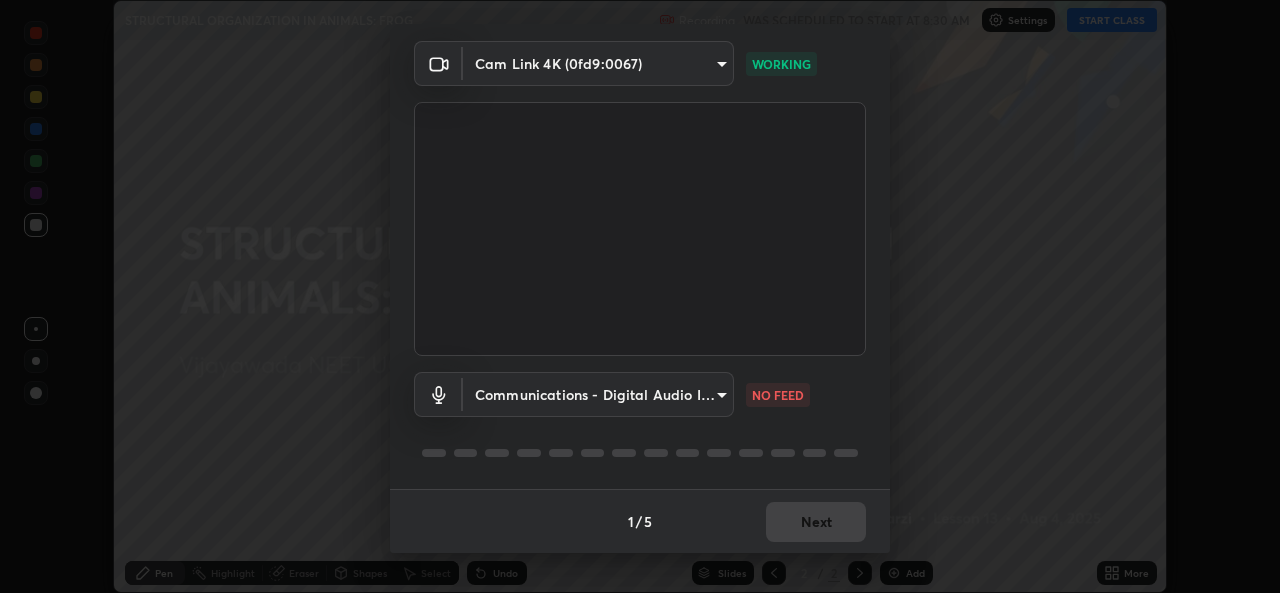 click on "Erase all STRUCTURAL ORGANIZATION IN ANIMALS: FROG Recording WAS SCHEDULED TO START AT  8:30 AM Settings START CLASS Setting up your live class STRUCTURAL ORGANIZATION IN ANIMALS: FROG • L13 of [CITY] NEET UG 2026 Excel 2-[LAST](zoology) 401 [LAST] [LAST] Pen Highlight Eraser Shapes Select Undo Slides 2 / 2 Add More No doubts shared Encourage your learners to ask a doubt for better clarity Report an issue Reason for reporting Buffering Chat not working Audio - Video sync issue Educator video quality low ​ Attach an image Report Media settings Cam Link 4K (0fd9:0067) 7a3441cd12ad2770dd38cc1dc59ca6cd9be7a69b32d5de34eff0e19b6c90cec4 WORKING Communications - Digital Audio Interface (3- Cam Link 4K) communications NO FEED 1 / 5 Next" at bounding box center (640, 296) 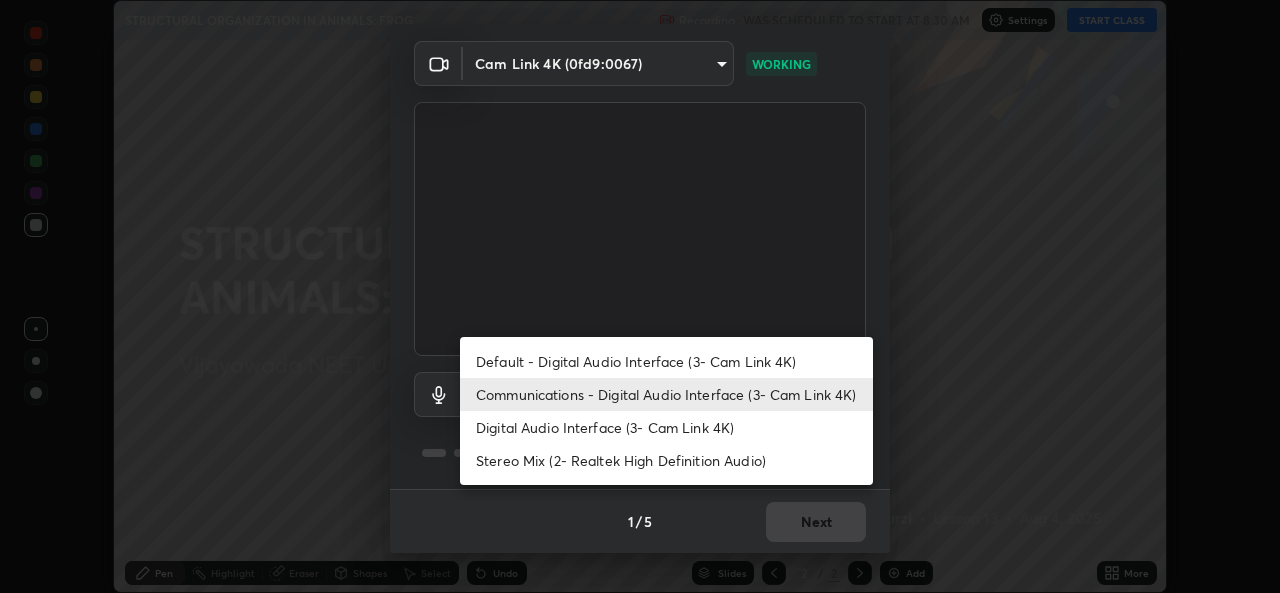 click on "Stereo Mix (2- Realtek High Definition Audio)" at bounding box center [666, 460] 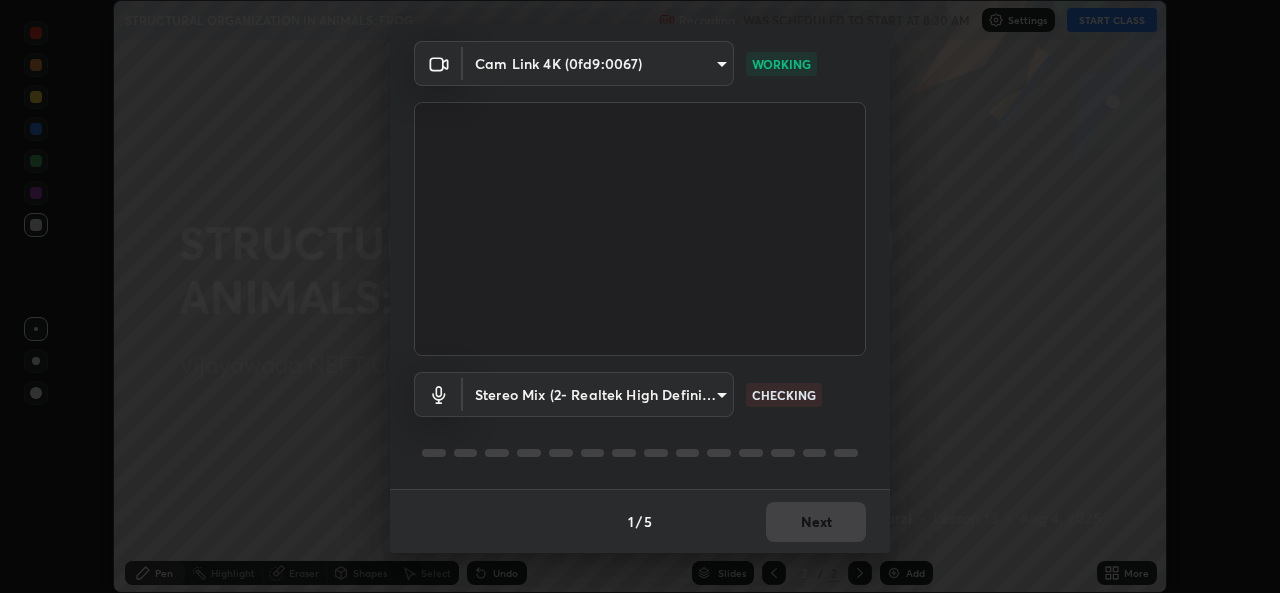 click on "Erase all STRUCTURAL ORGANIZATION IN ANIMALS: FROG Recording WAS SCHEDULED TO START AT  8:30 AM Settings START CLASS Setting up your live class STRUCTURAL ORGANIZATION IN ANIMALS: FROG • L13 of [CITY] NEET UG 2026 Excel 2-[LAST](zoology) 401 [LAST] [LAST] Pen Highlight Eraser Shapes Select Undo Slides 2 / 2 Add More No doubts shared Encourage your learners to ask a doubt for better clarity Report an issue Reason for reporting Buffering Chat not working Audio - Video sync issue Educator video quality low ​ Attach an image Report Media settings Cam Link 4K (0fd9:0067) 7a3441cd12ad2770dd38cc1dc59ca6cd9be7a69b32d5de34eff0e19b6c90cec4 WORKING Stereo Mix (2- Realtek High Definition Audio) 81437f0d441f2b8309f52f212e8b01d20629ffffeaa823cca5c3559aa98dd6d0 CHECKING 1 / 5 Next" at bounding box center (640, 296) 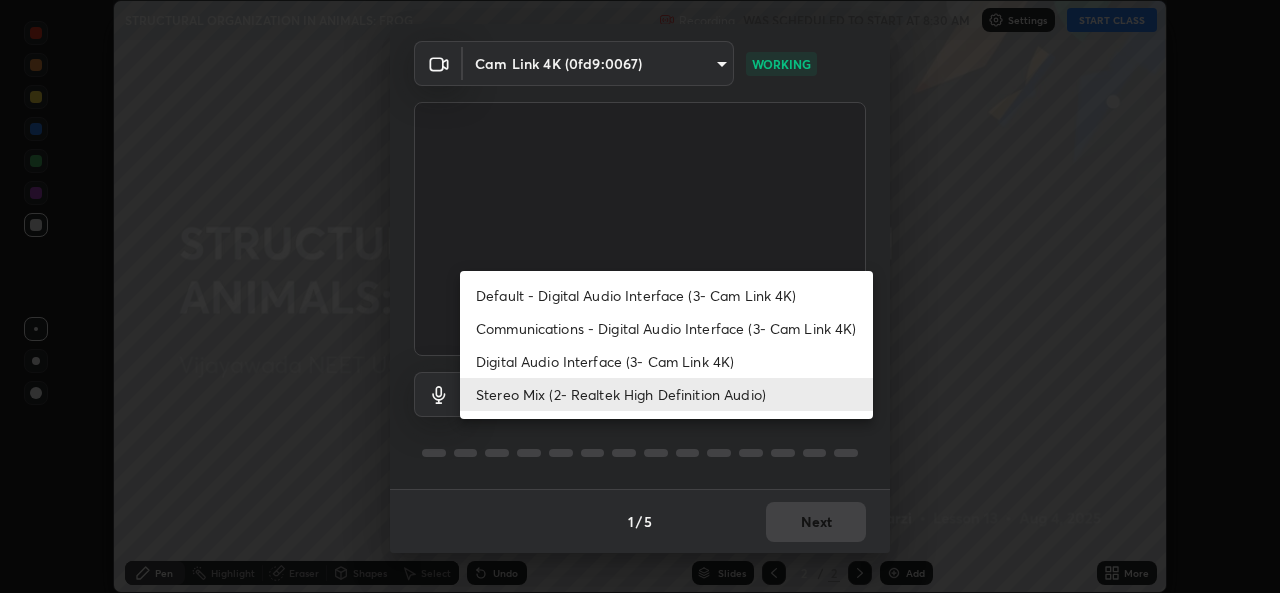 click on "Communications - Digital Audio Interface (3- Cam Link 4K)" at bounding box center (666, 328) 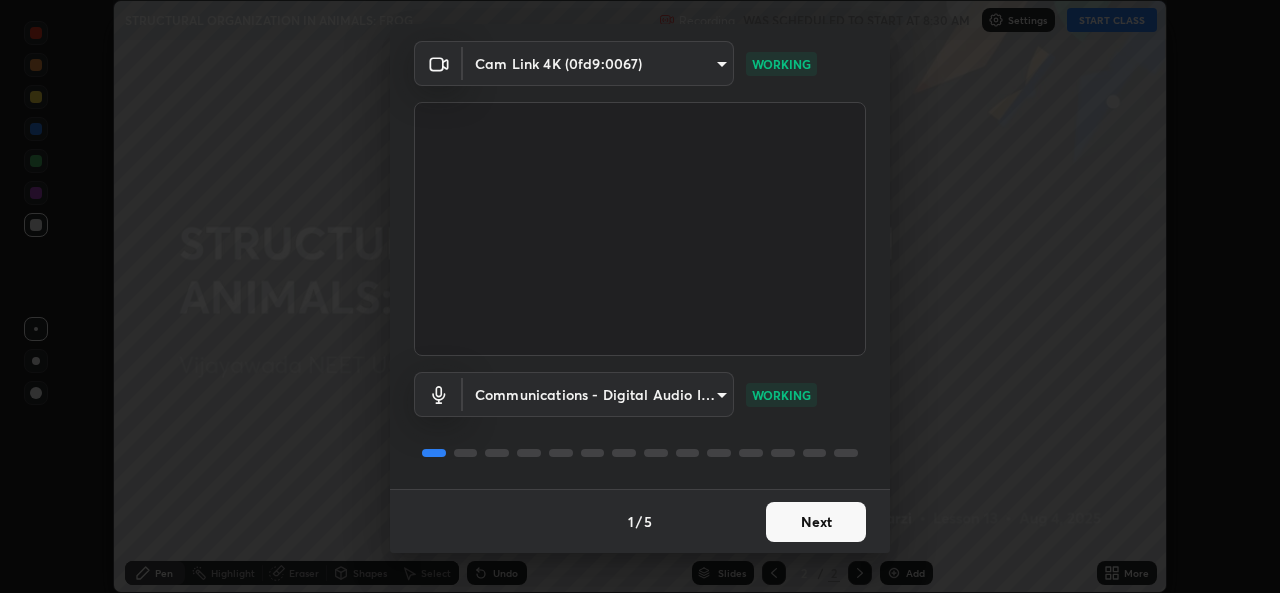 click on "Next" at bounding box center (816, 522) 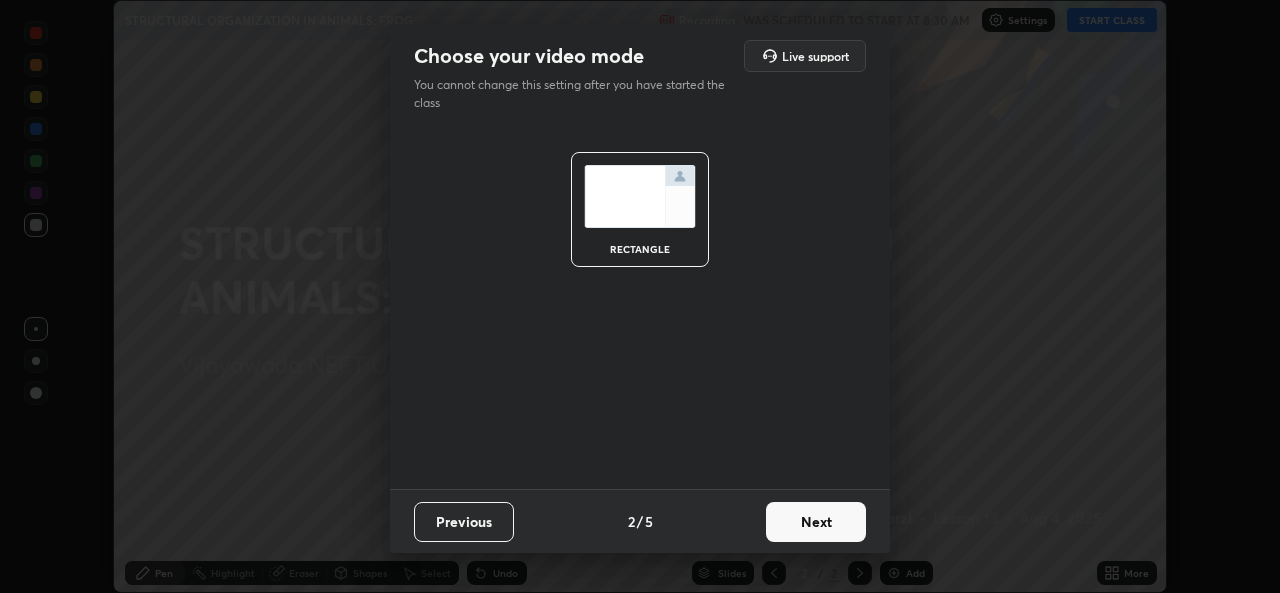 scroll, scrollTop: 0, scrollLeft: 0, axis: both 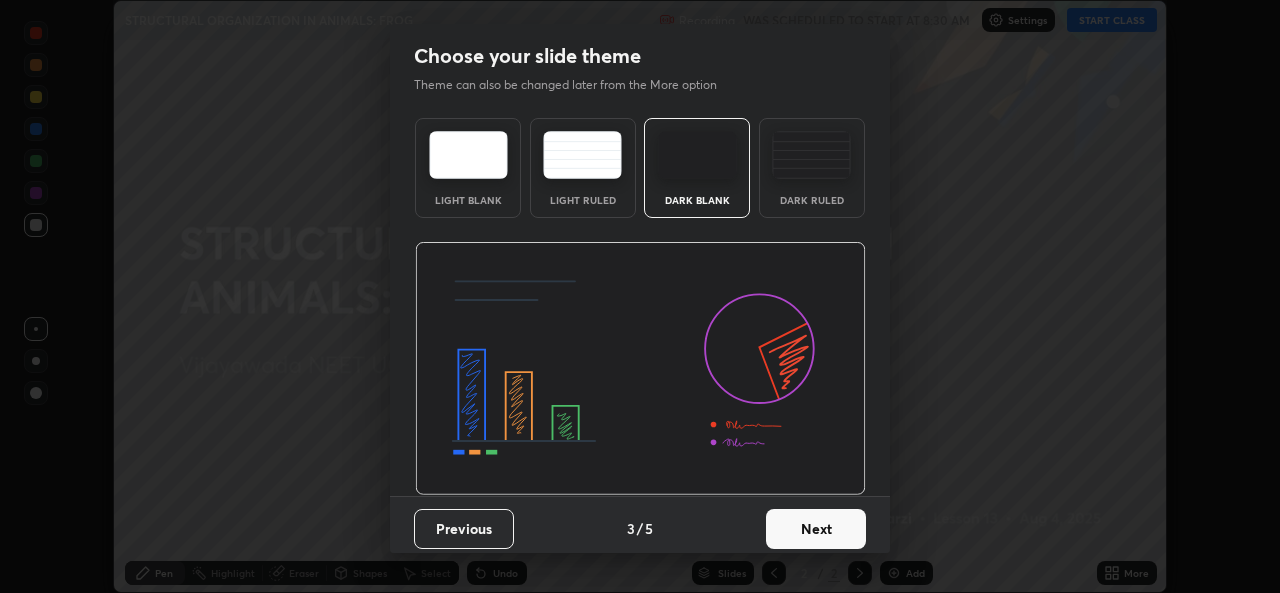 click on "Next" at bounding box center [816, 529] 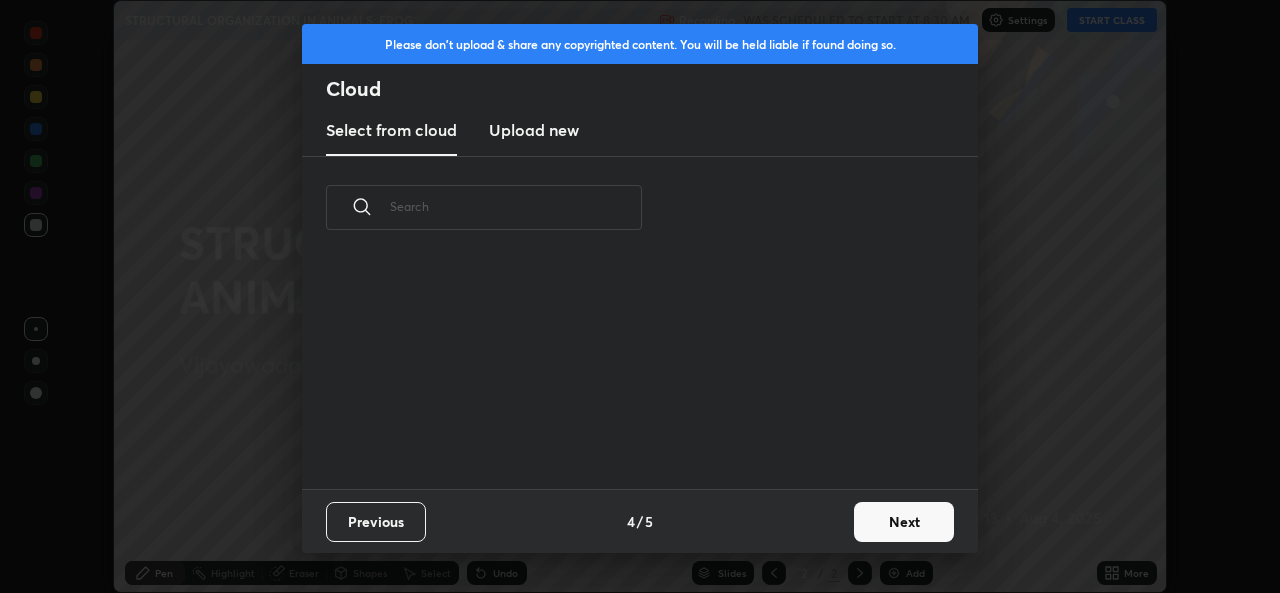 click on "Next" at bounding box center (904, 522) 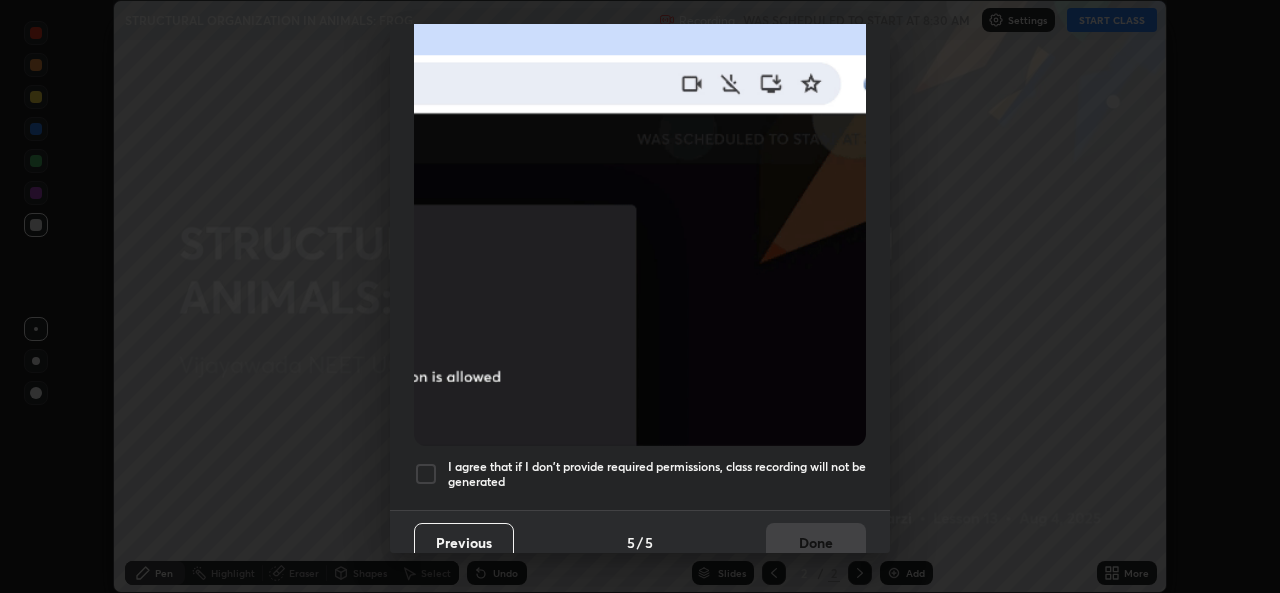 scroll, scrollTop: 471, scrollLeft: 0, axis: vertical 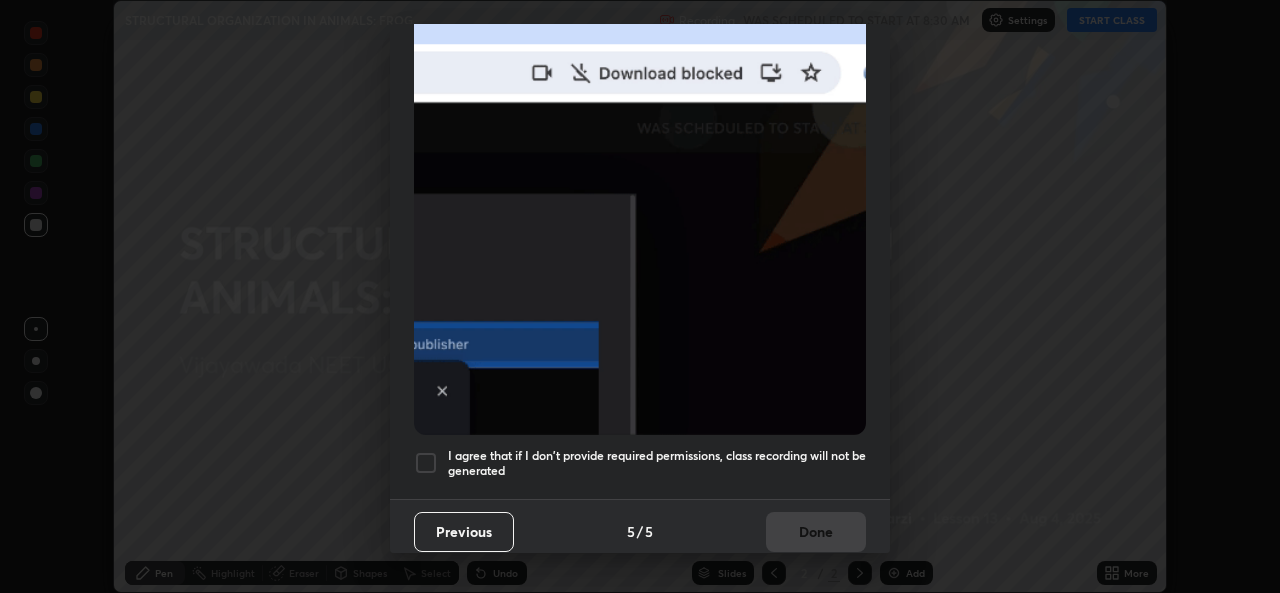 click at bounding box center (426, 463) 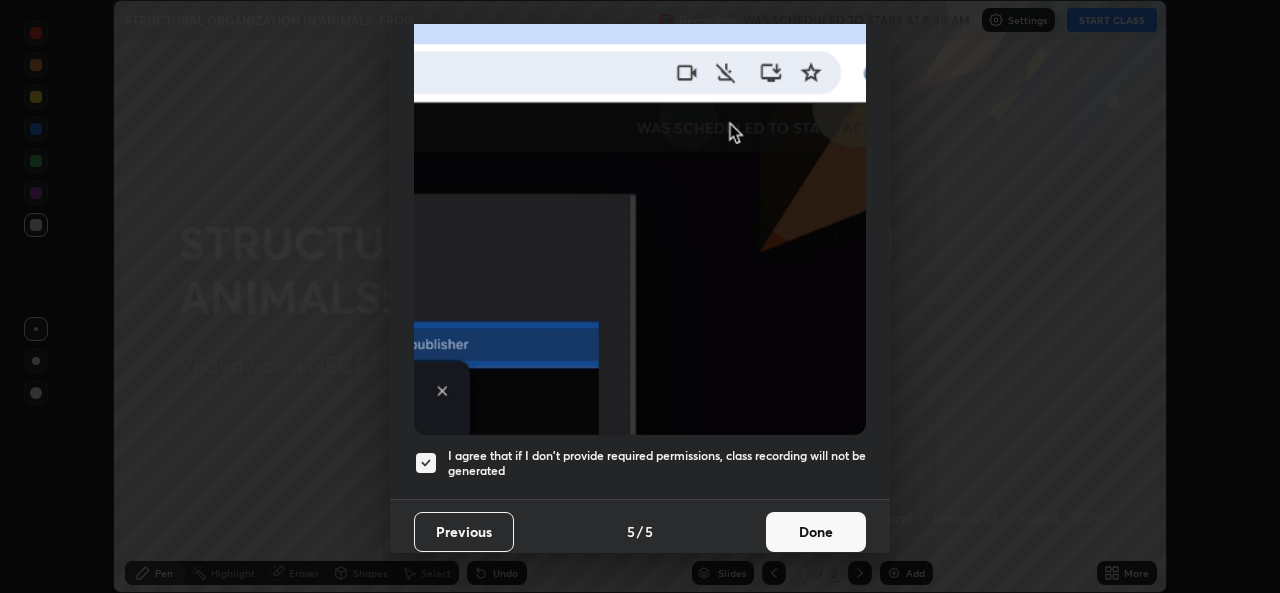 click on "Done" at bounding box center [816, 532] 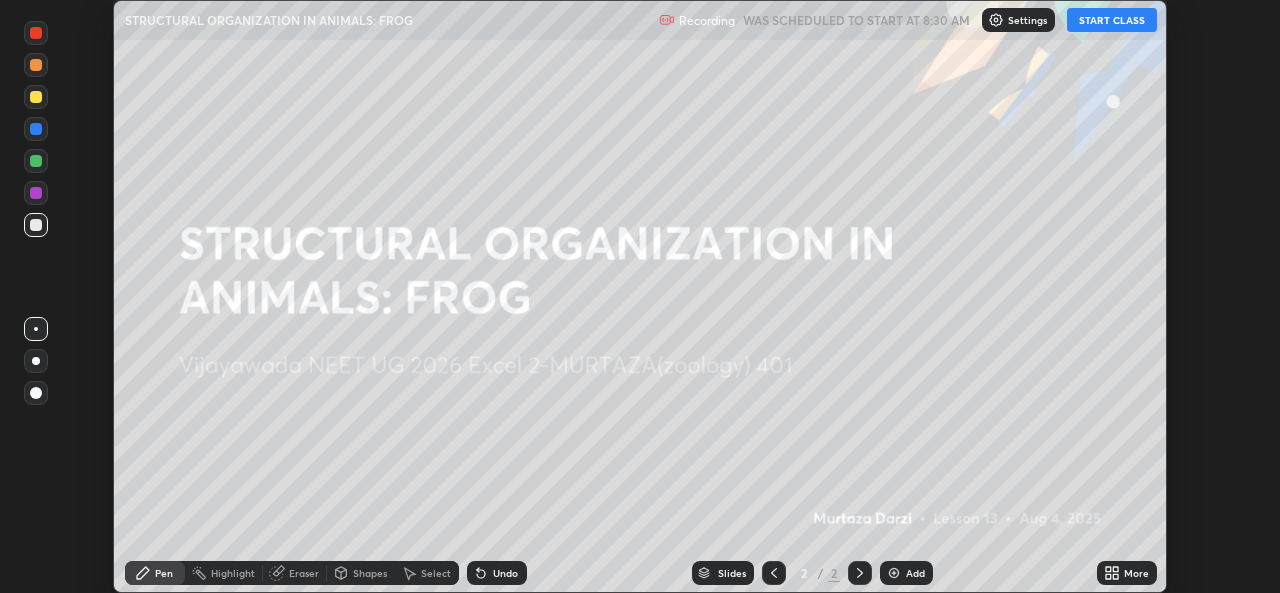 click on "START CLASS" at bounding box center (1112, 20) 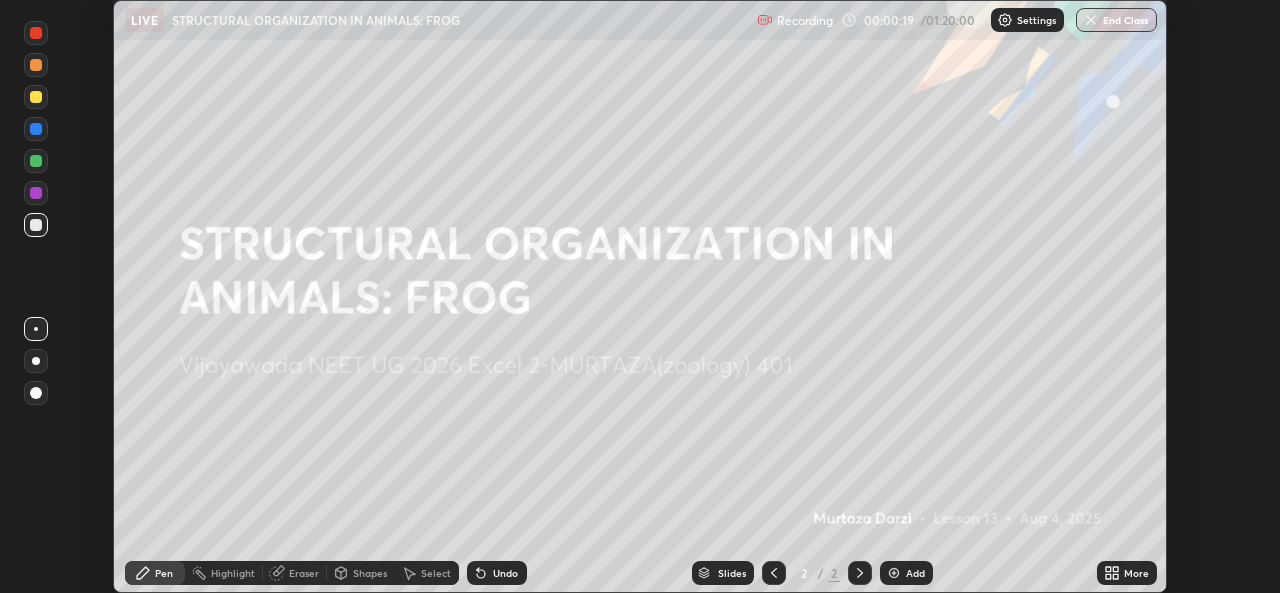 click on "More" at bounding box center [1127, 573] 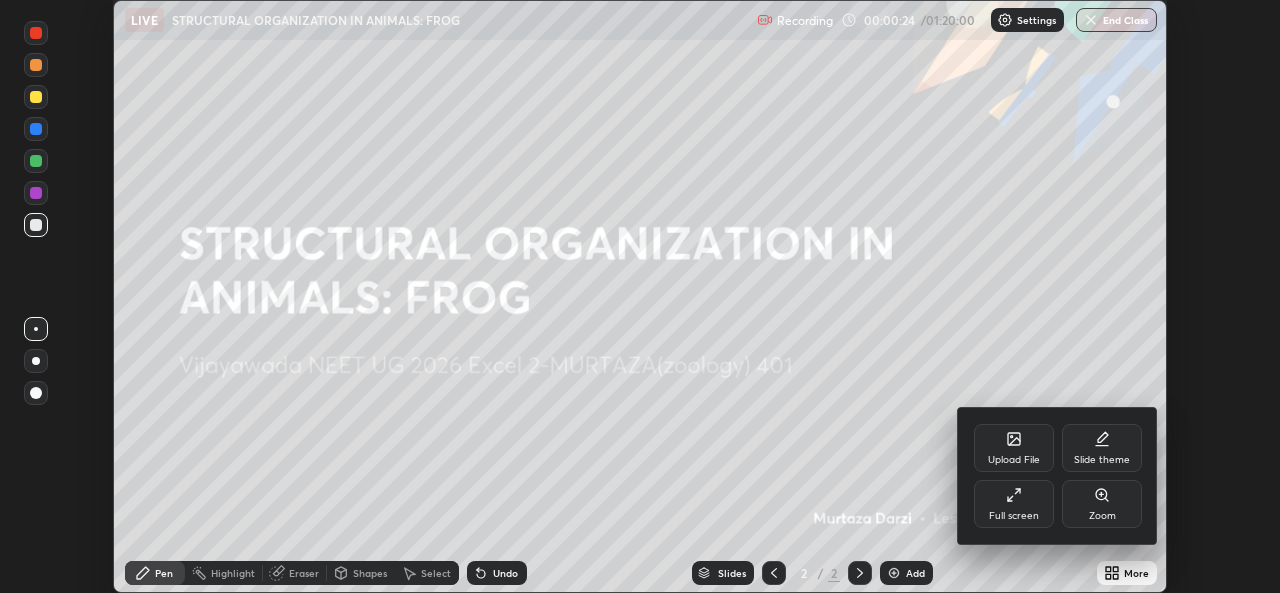 click on "Upload File" at bounding box center (1014, 448) 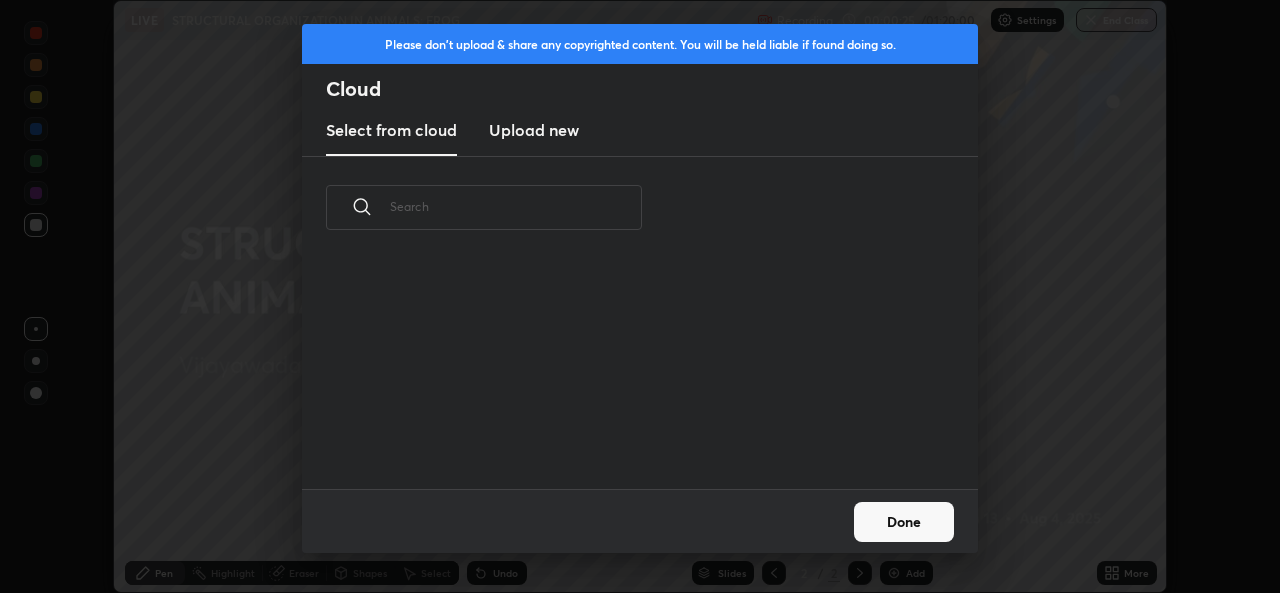 scroll, scrollTop: 7, scrollLeft: 11, axis: both 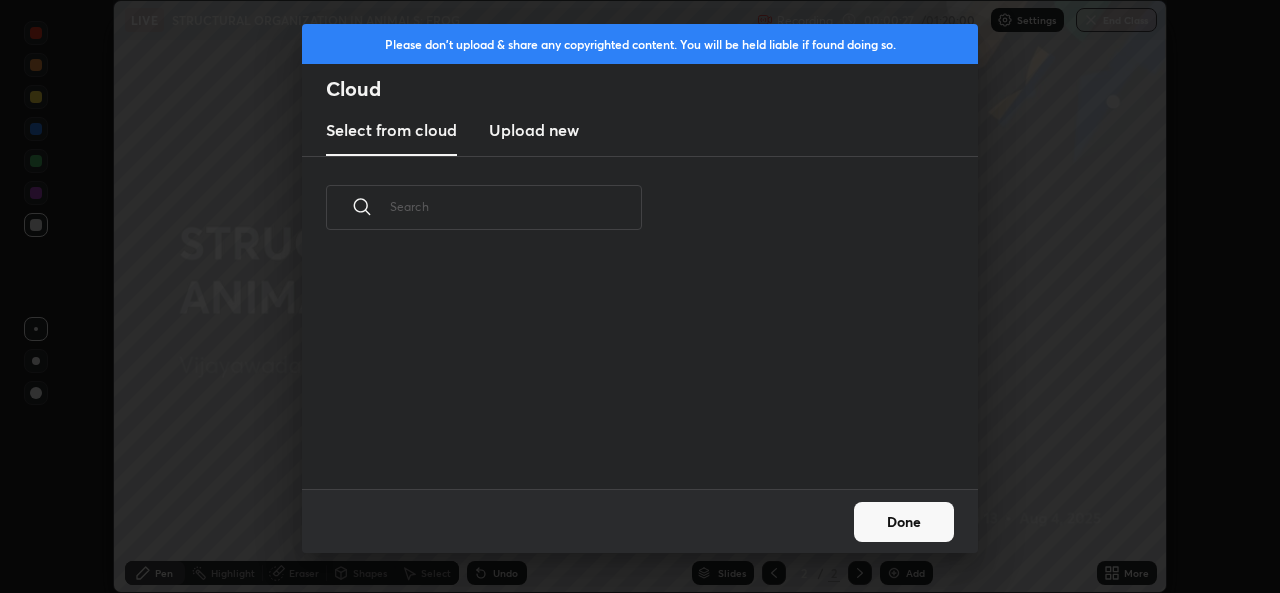 click on "Upload new" at bounding box center (534, 130) 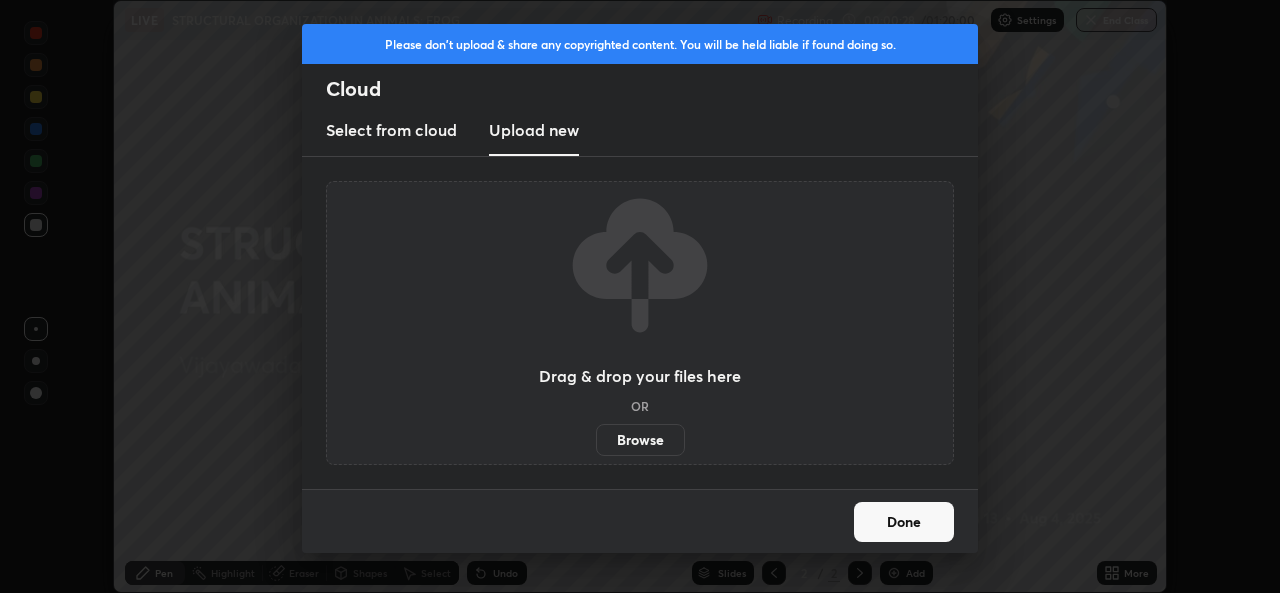 click on "Browse" at bounding box center [640, 440] 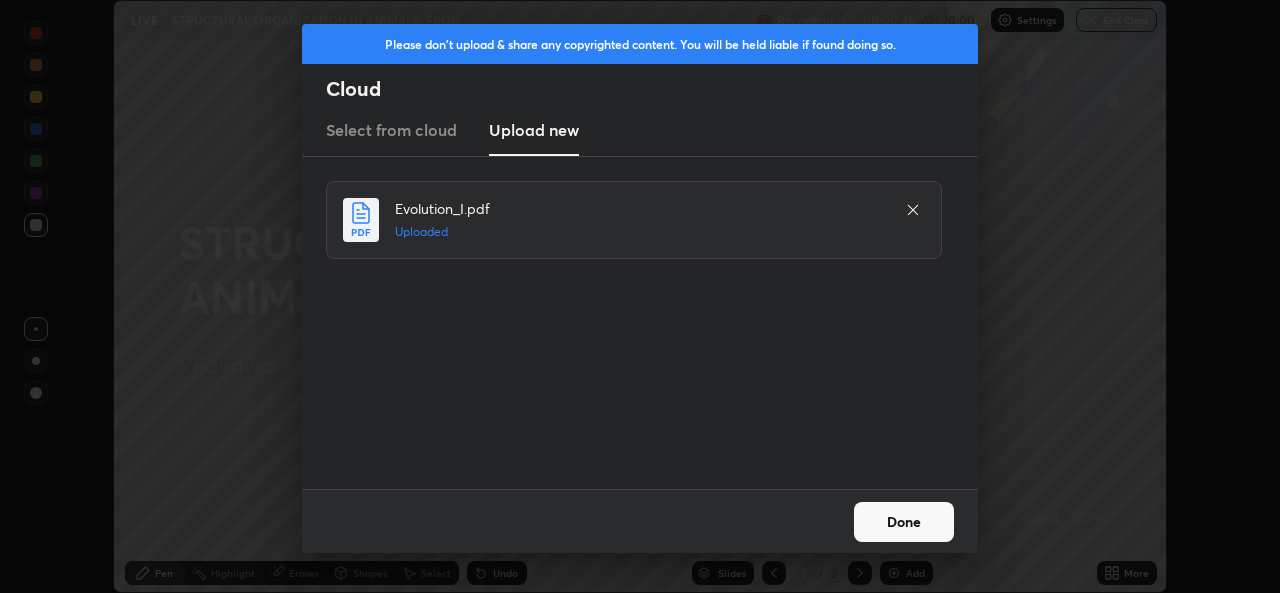 click on "Done" at bounding box center [904, 522] 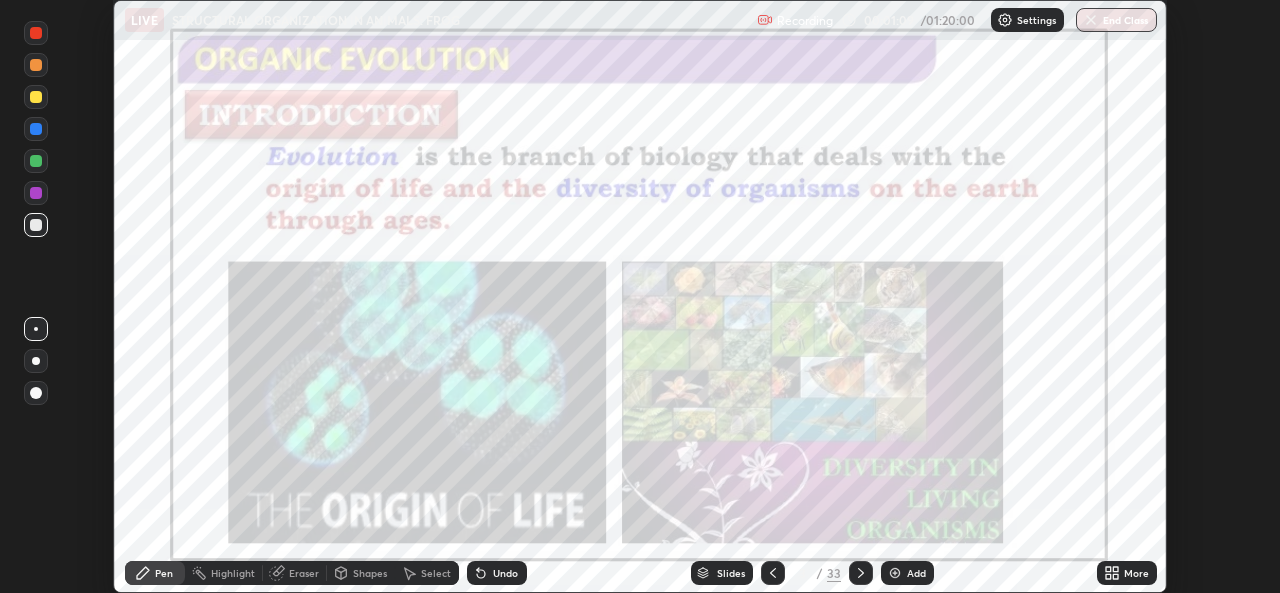 click 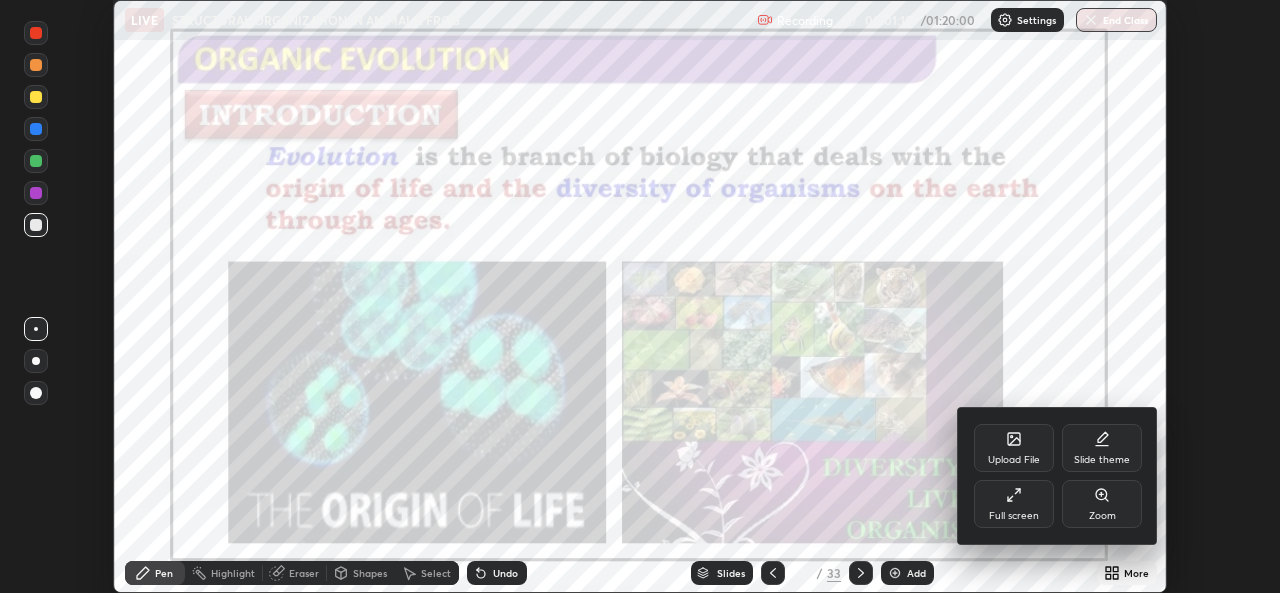 click on "Full screen" at bounding box center (1014, 516) 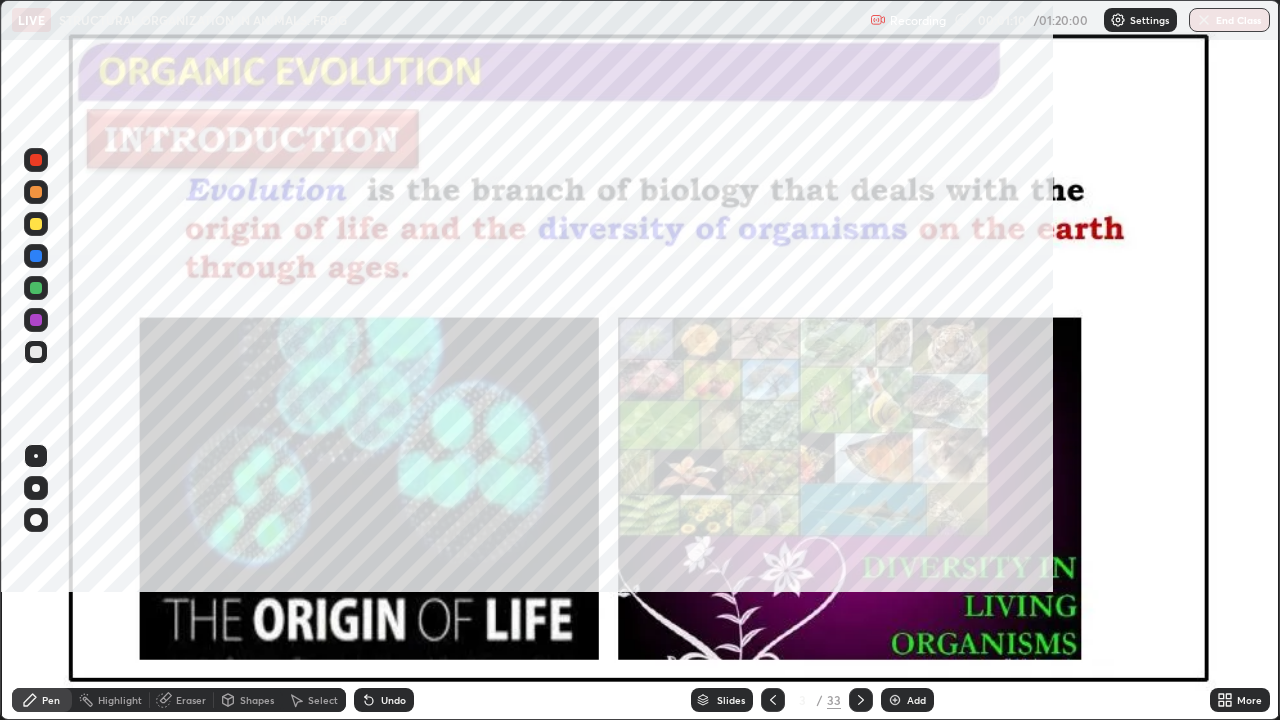 scroll, scrollTop: 99280, scrollLeft: 98720, axis: both 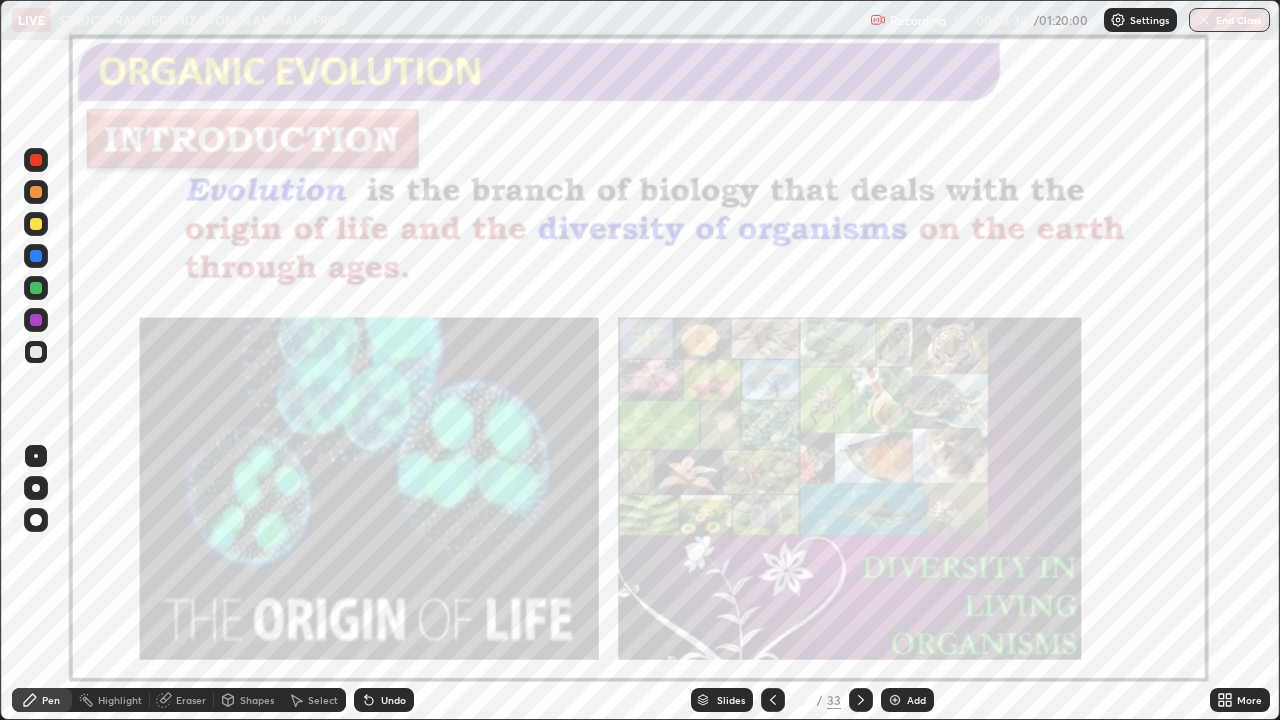click 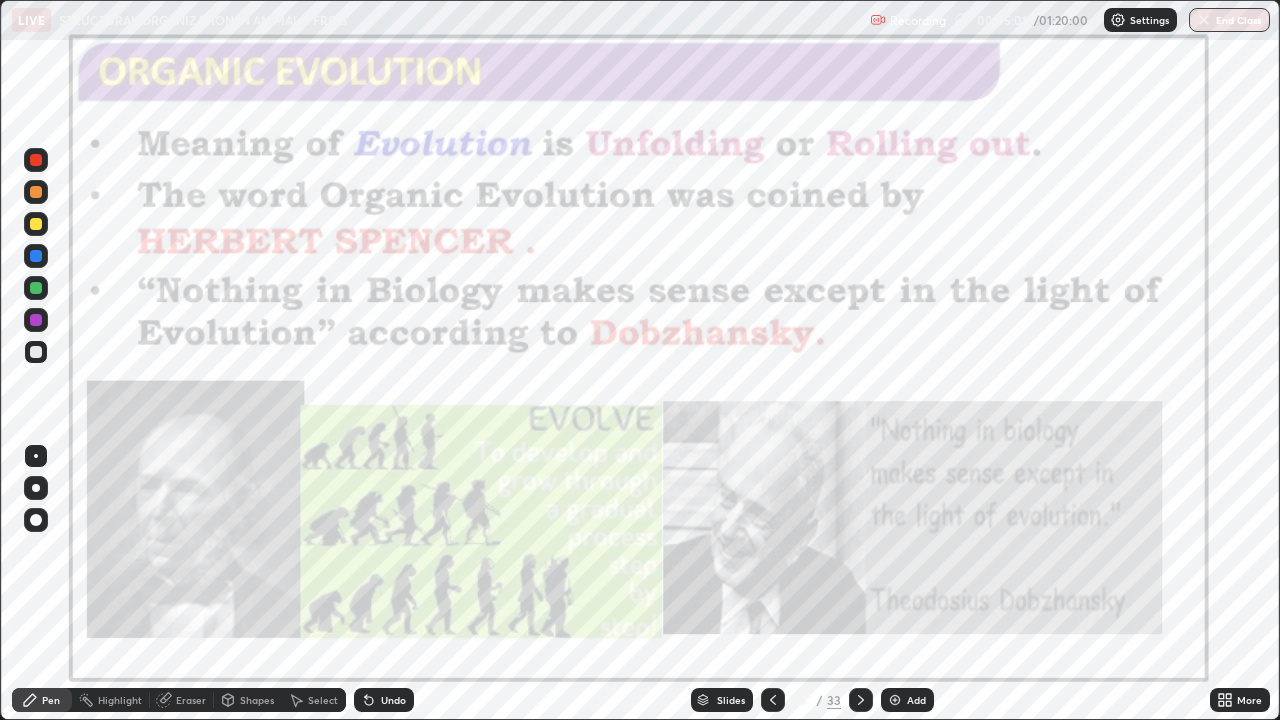 click 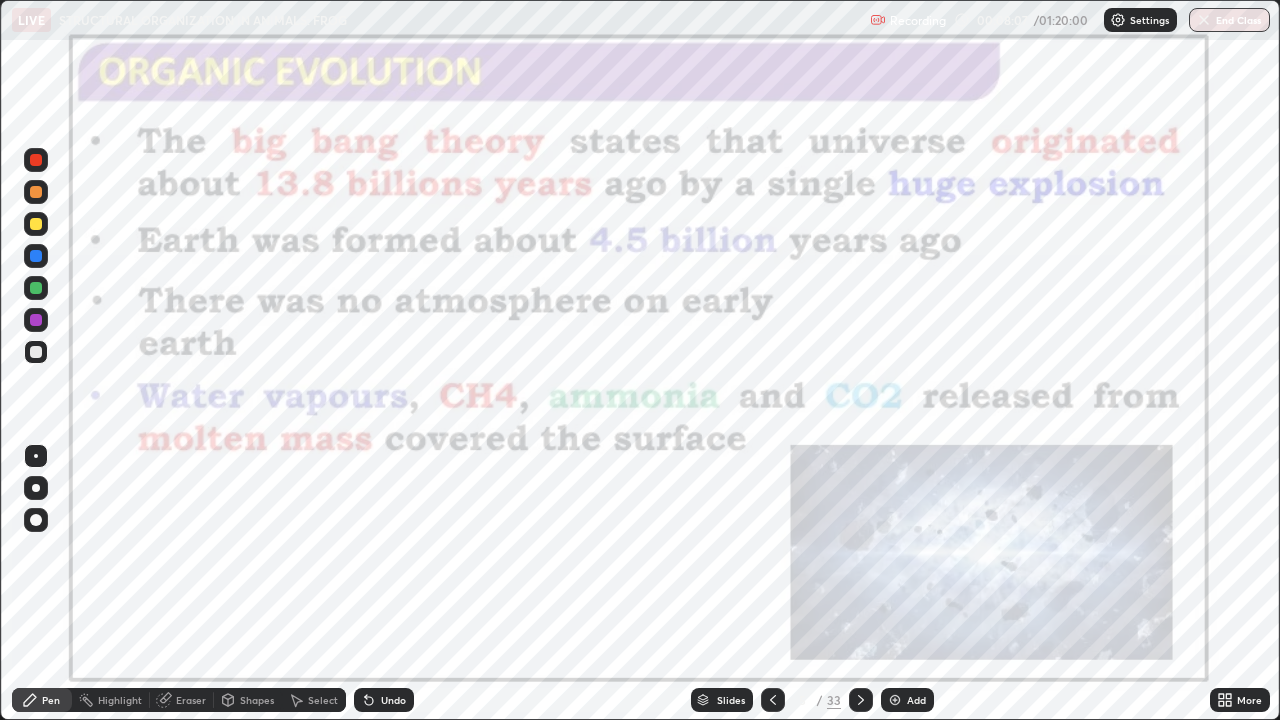 click 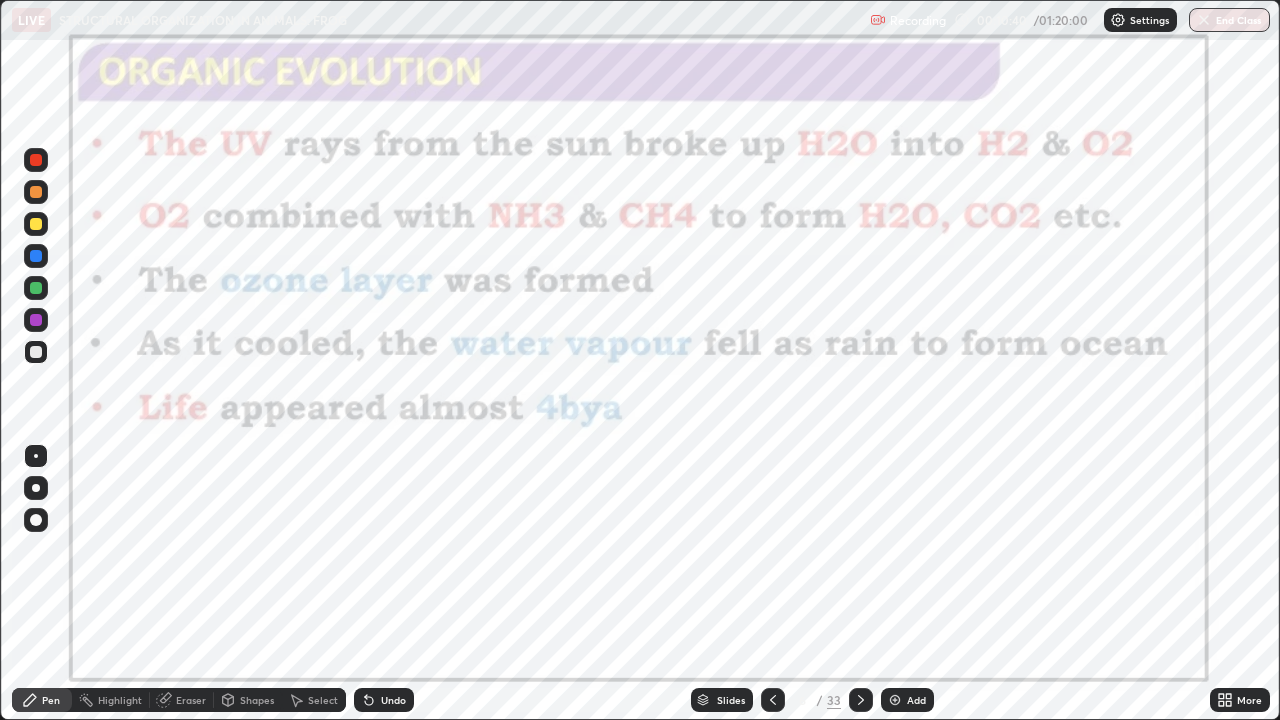 click at bounding box center [861, 700] 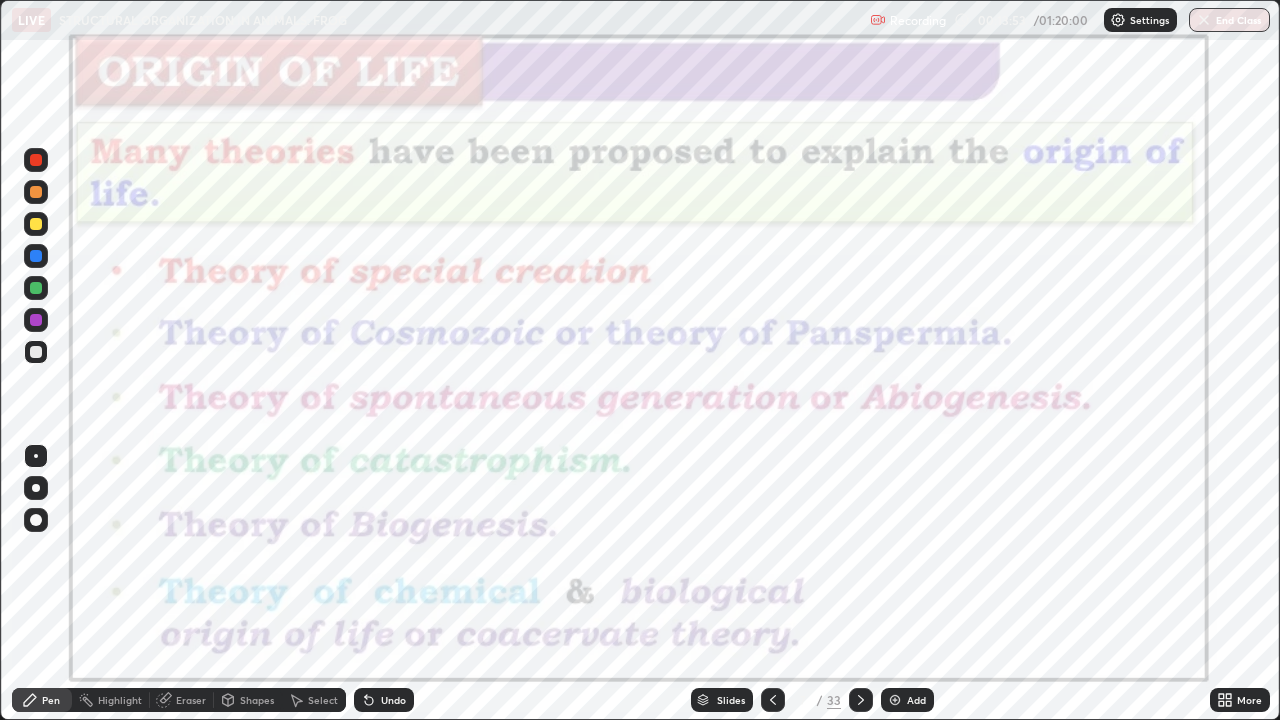 click 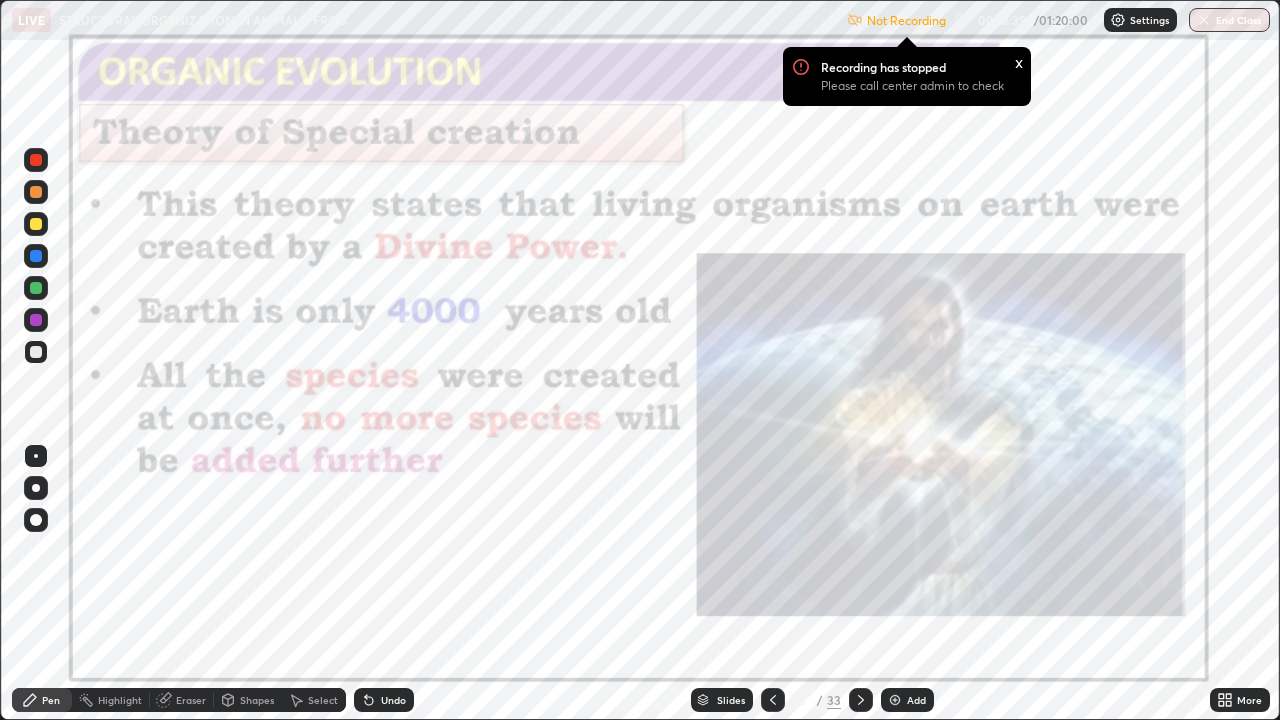 click 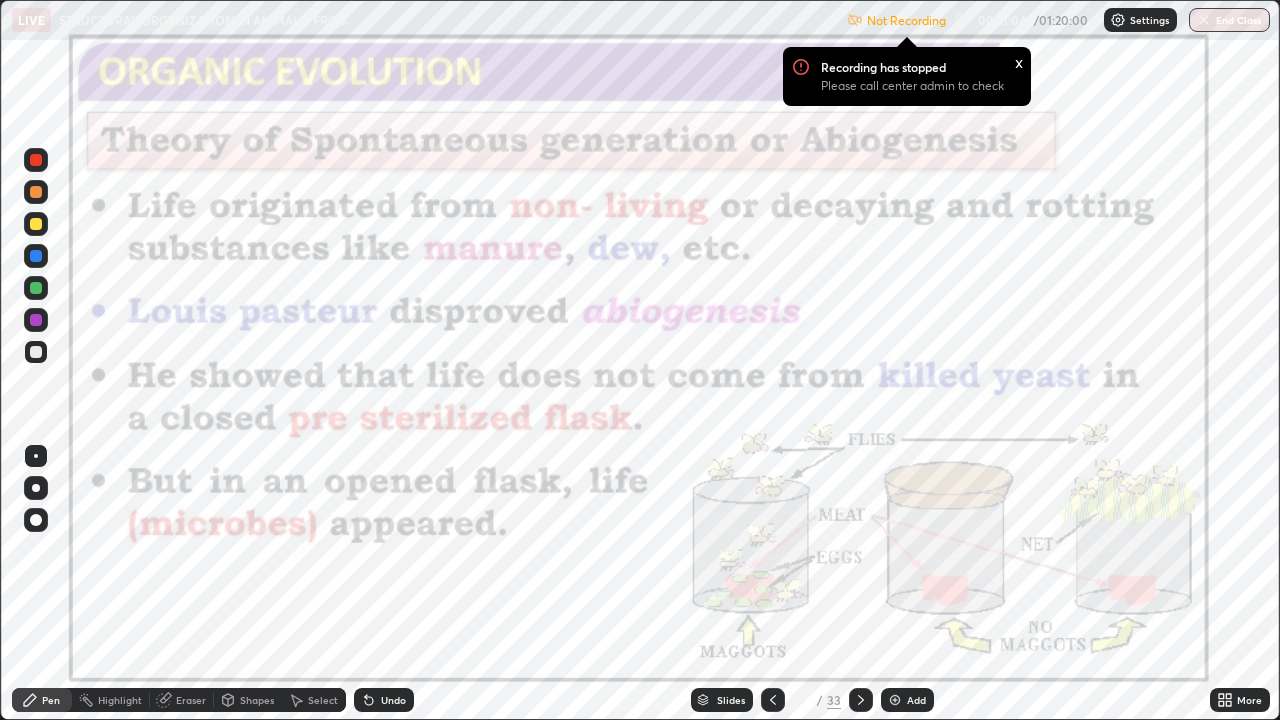 click 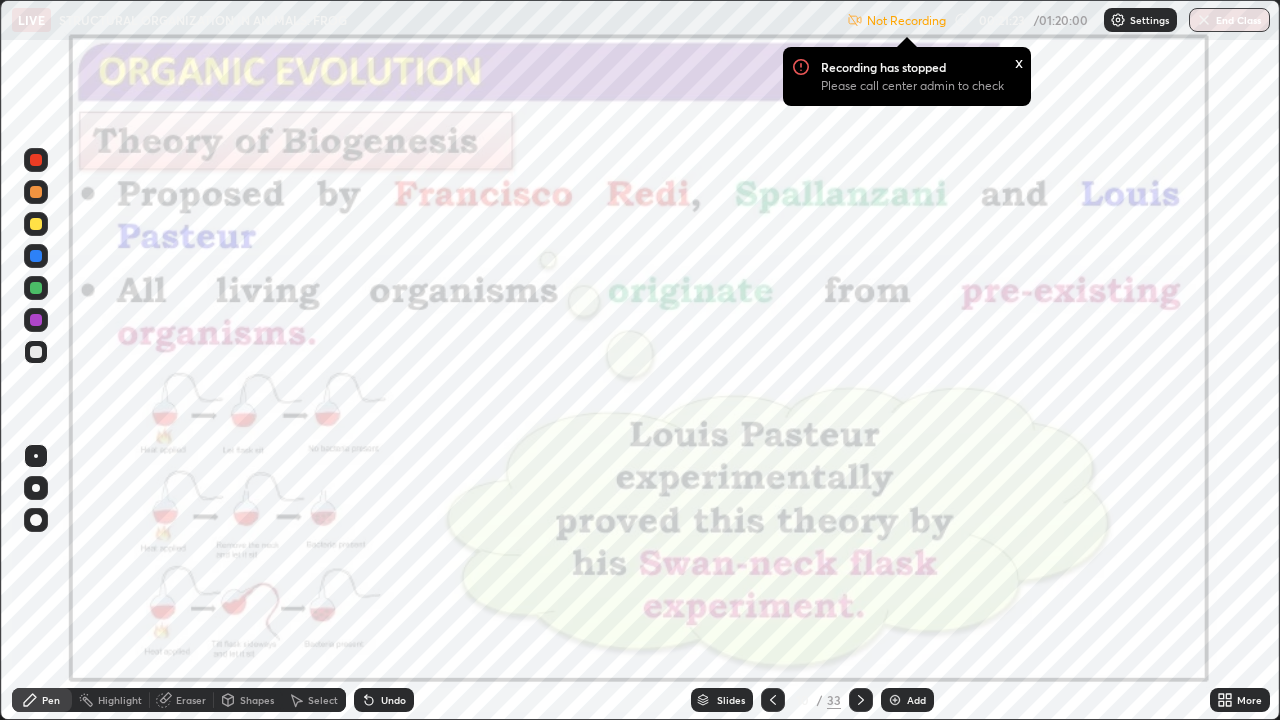 click at bounding box center [36, 320] 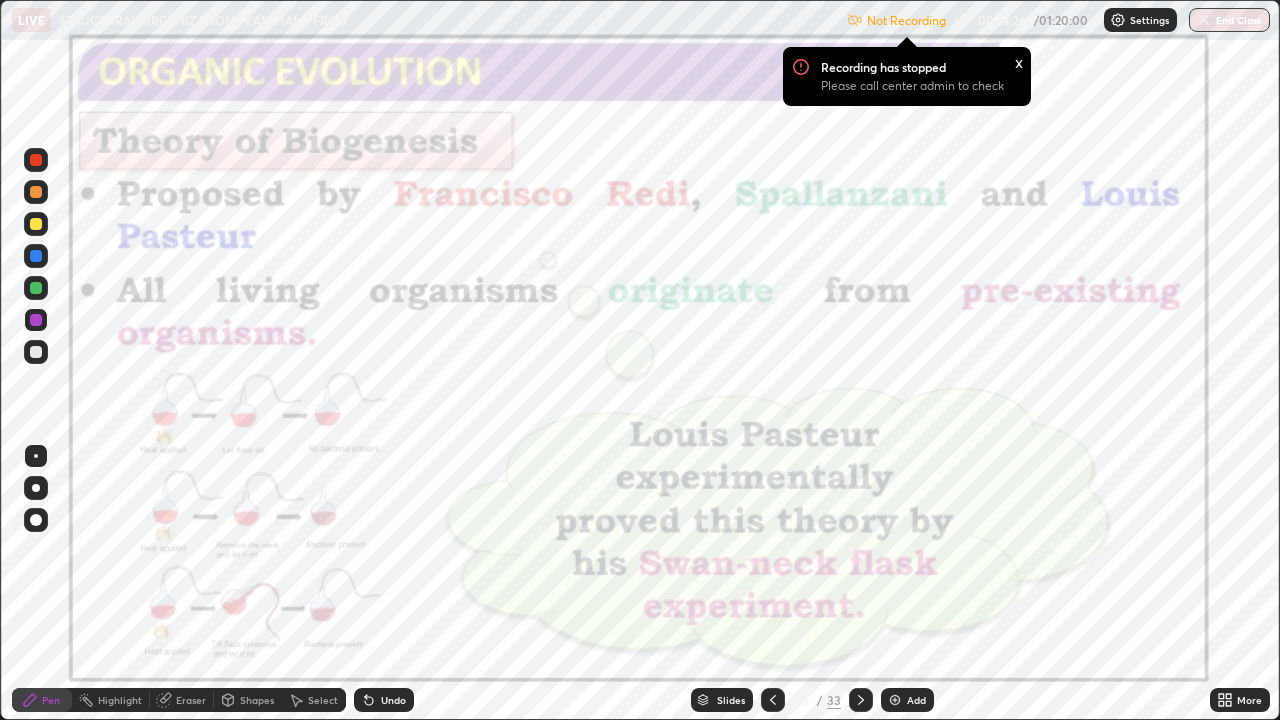 click 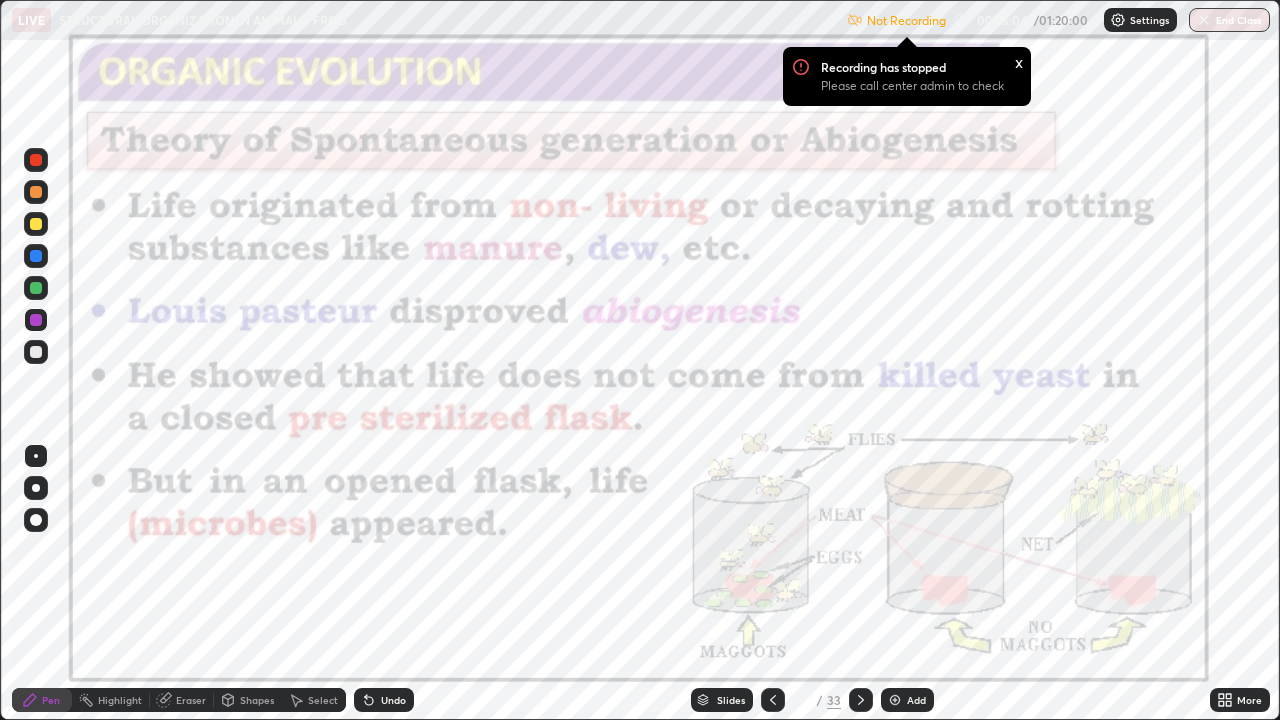 click 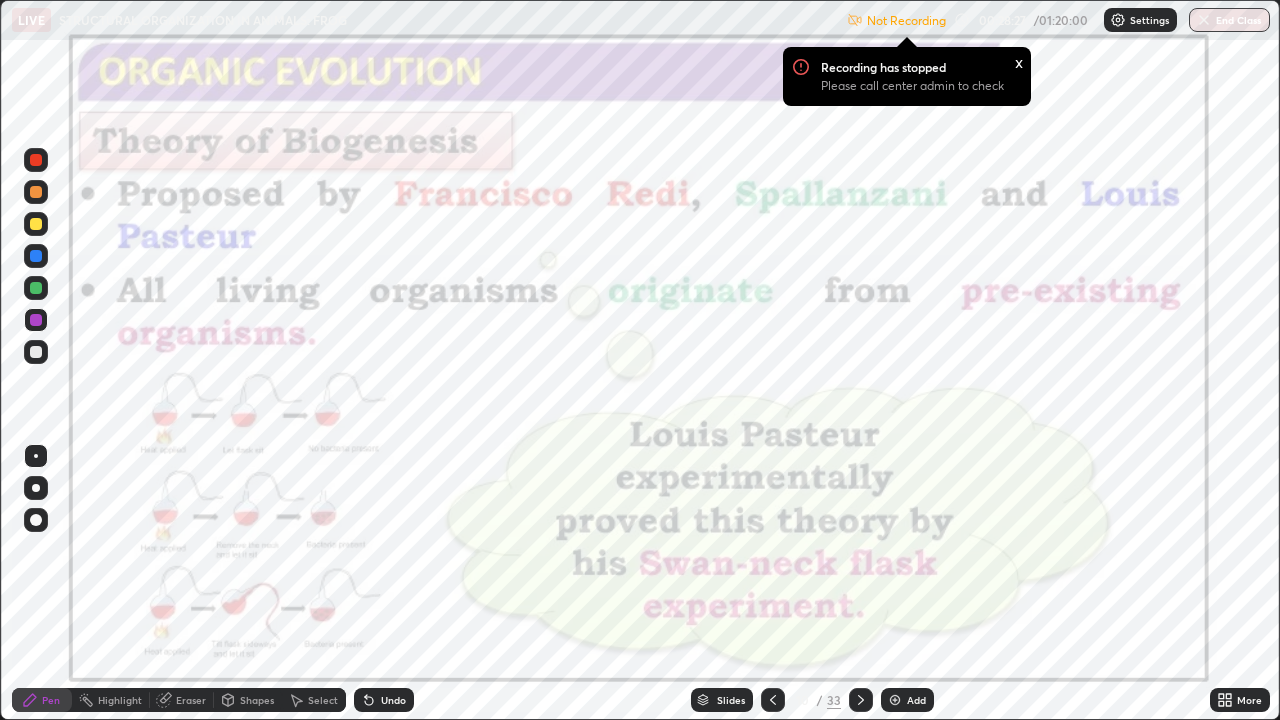 click 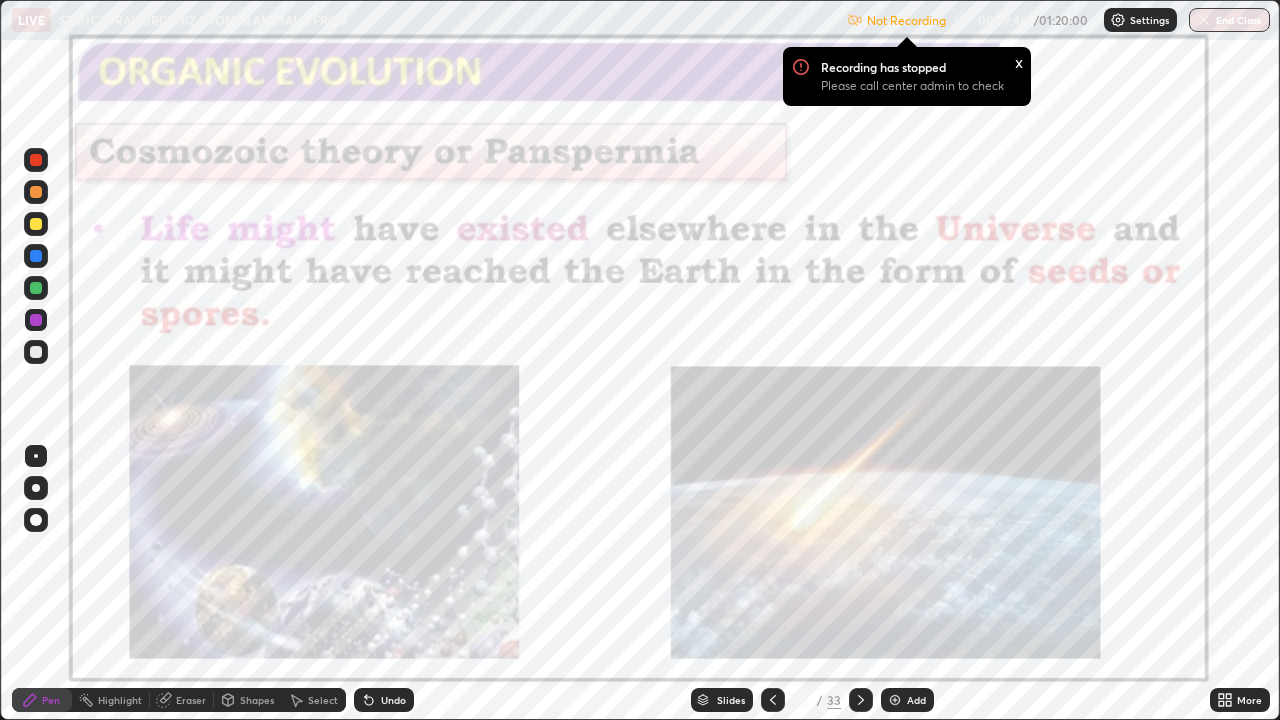 click at bounding box center (861, 700) 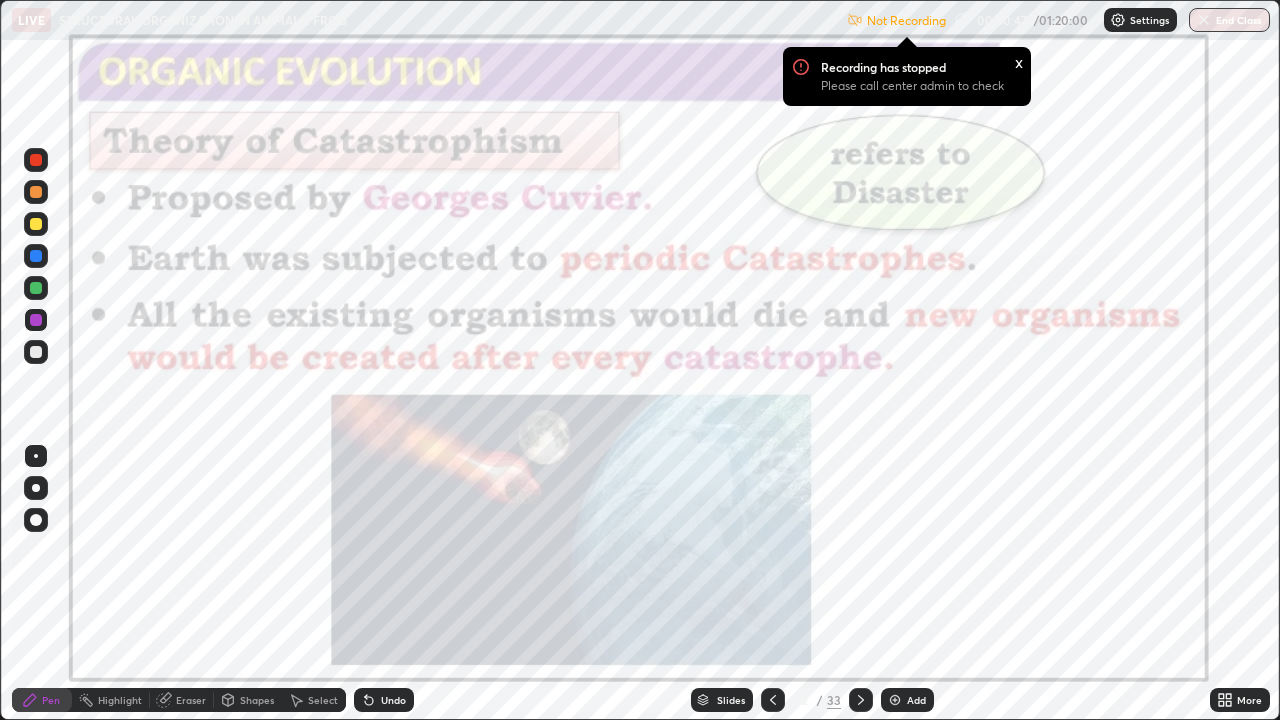 click 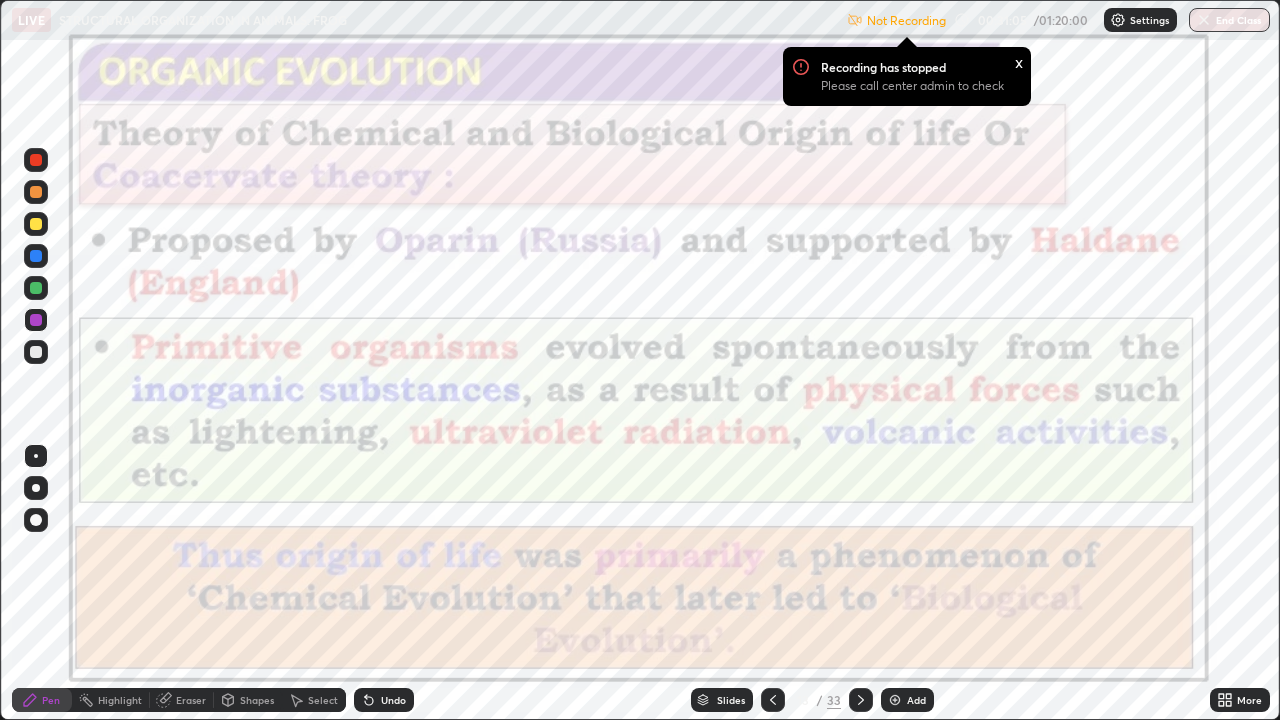 click at bounding box center [36, 320] 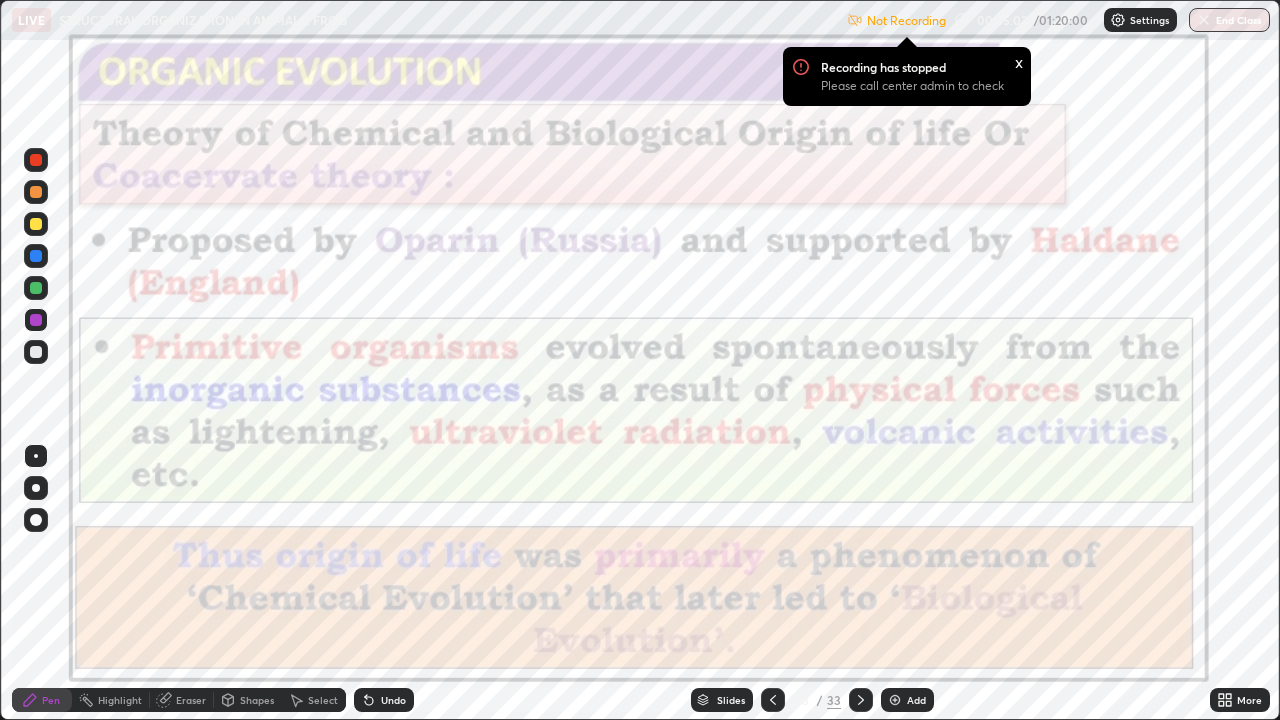 click 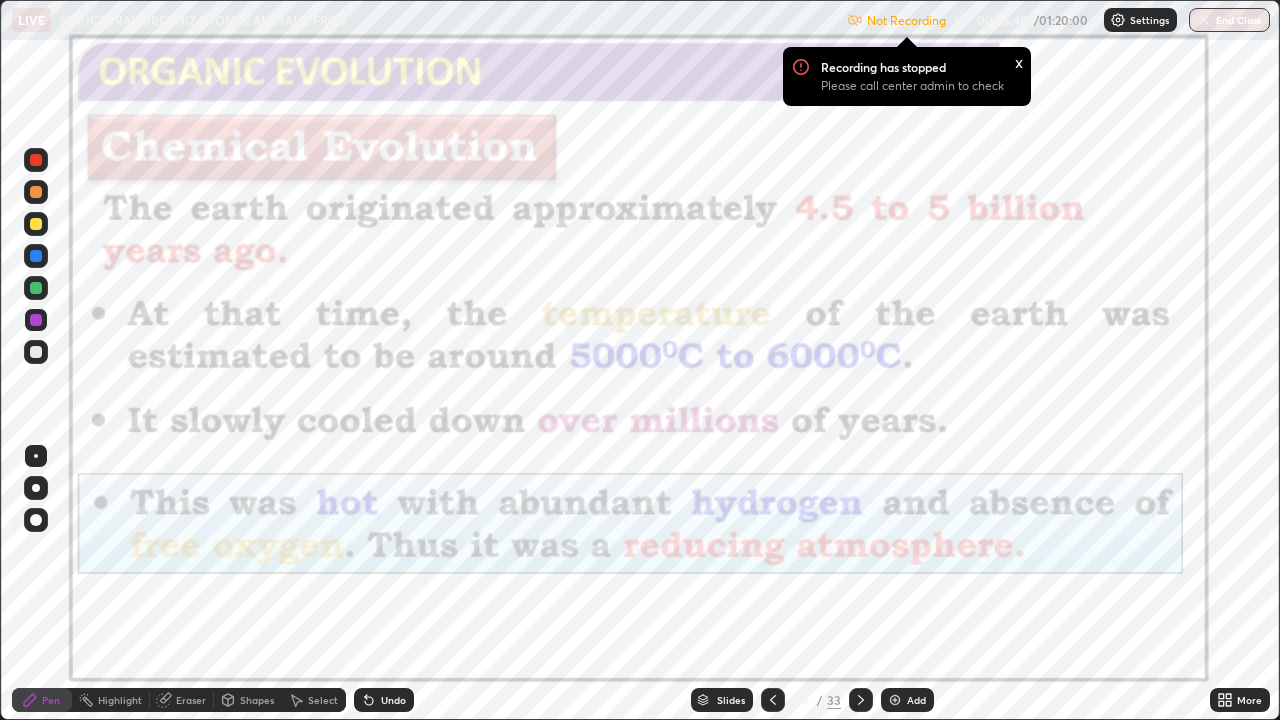 click 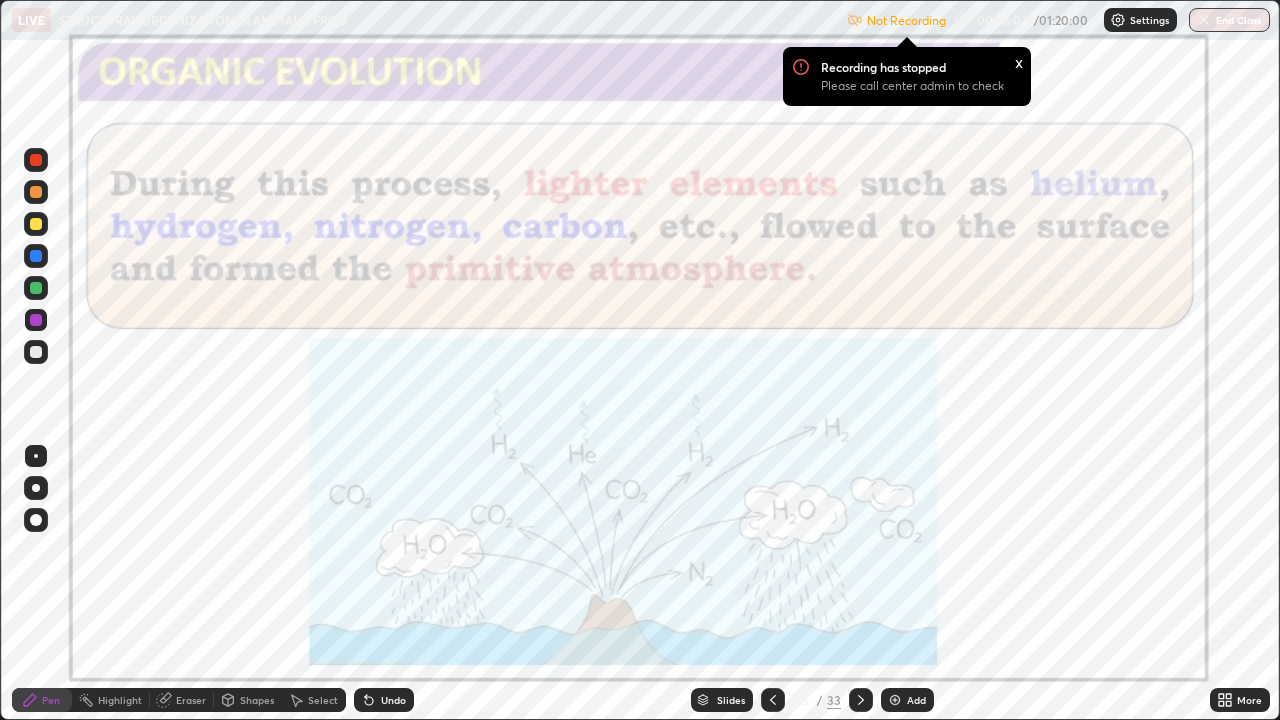 click 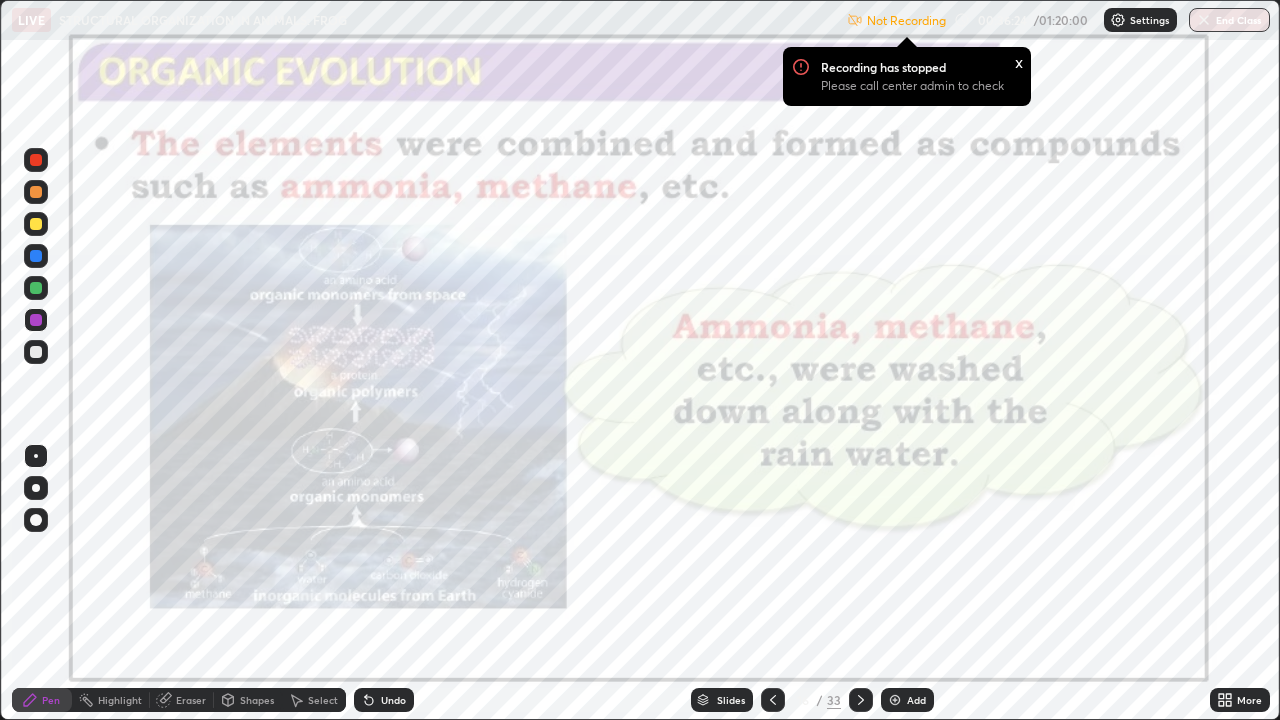 click 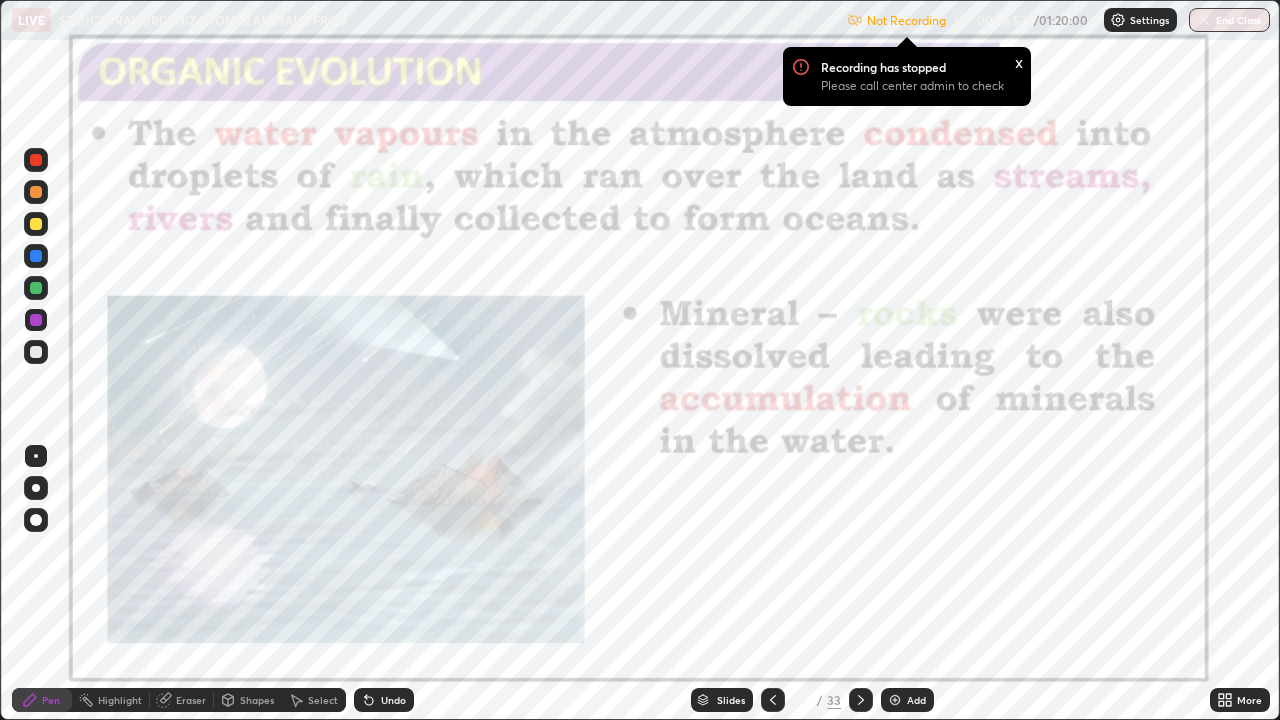 click 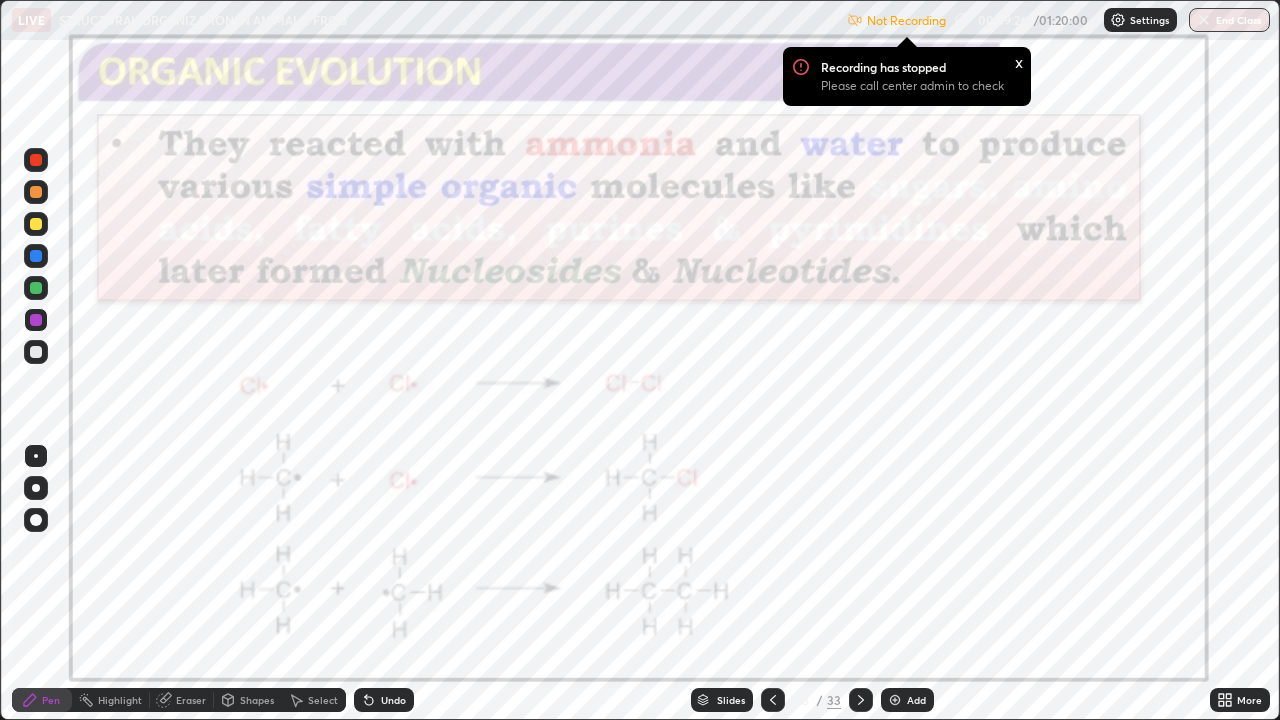 click at bounding box center (36, 224) 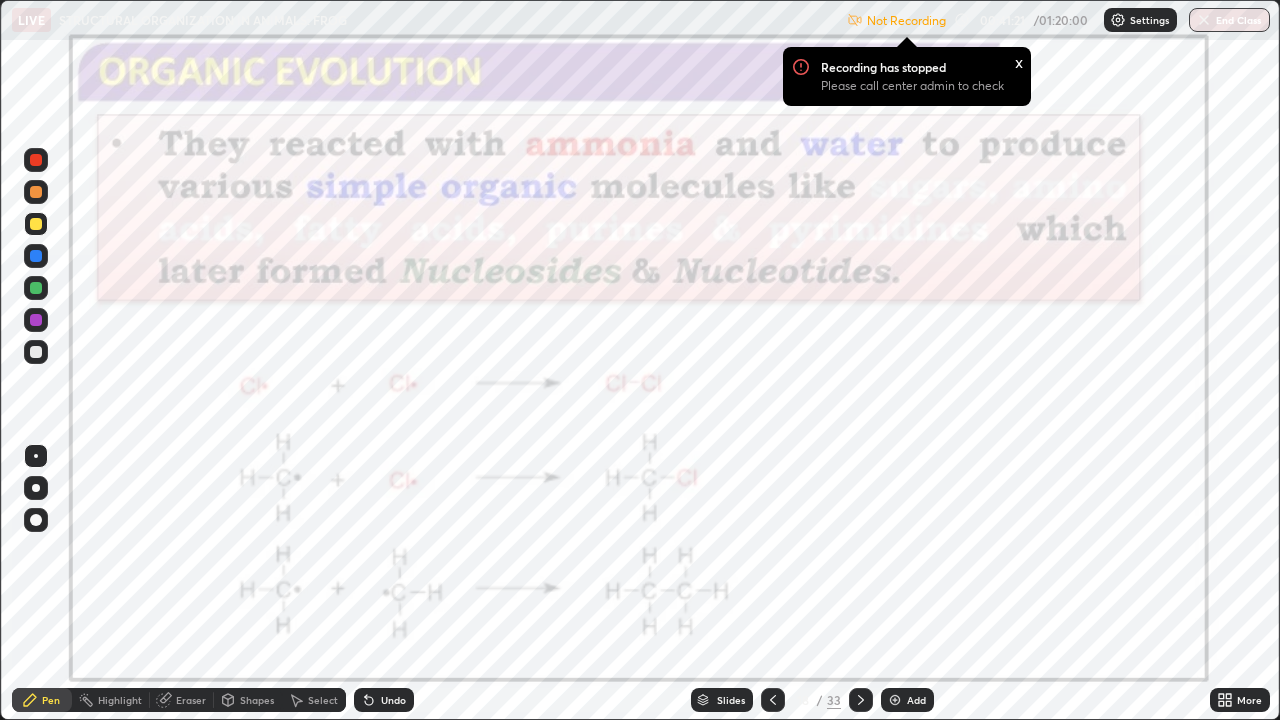 click 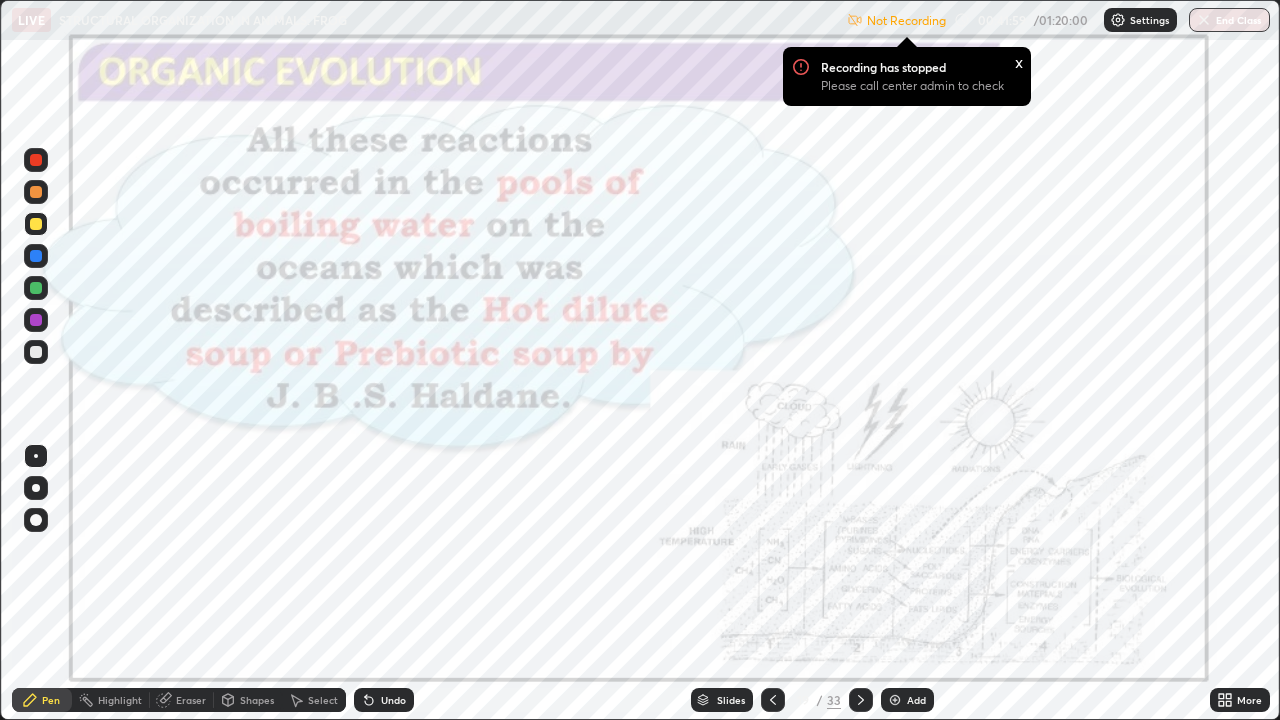 click at bounding box center [861, 700] 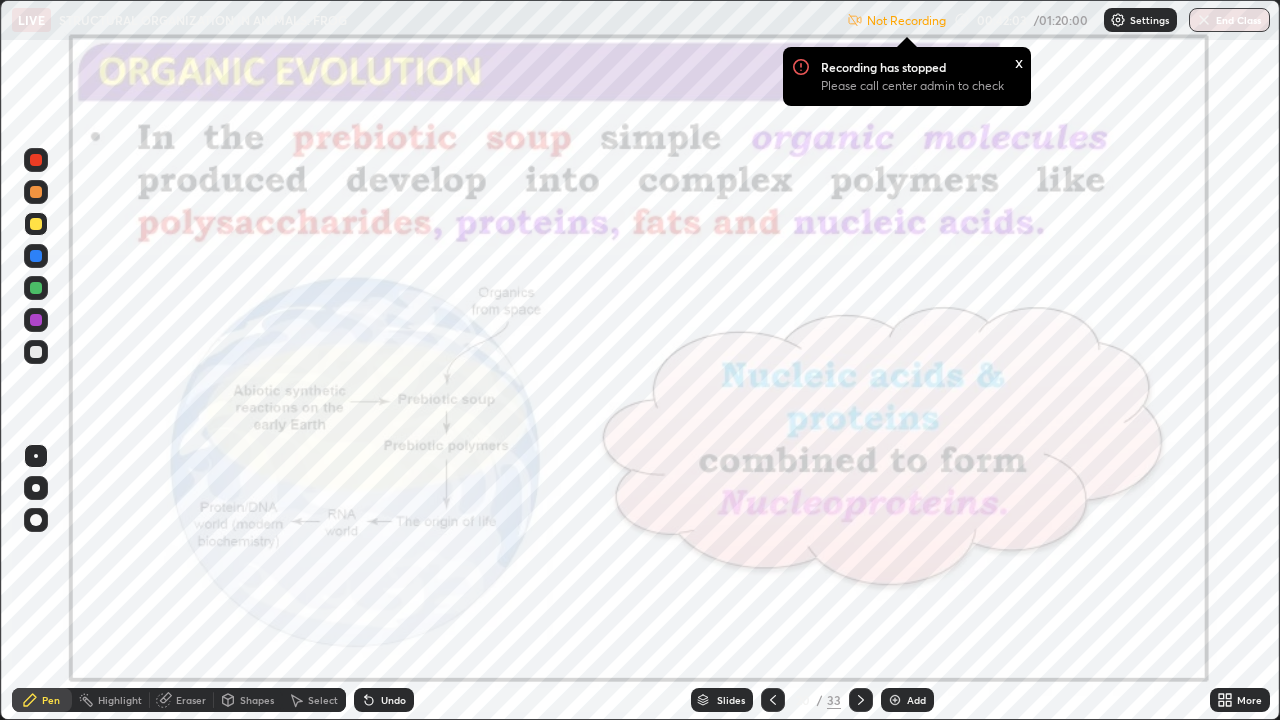 click 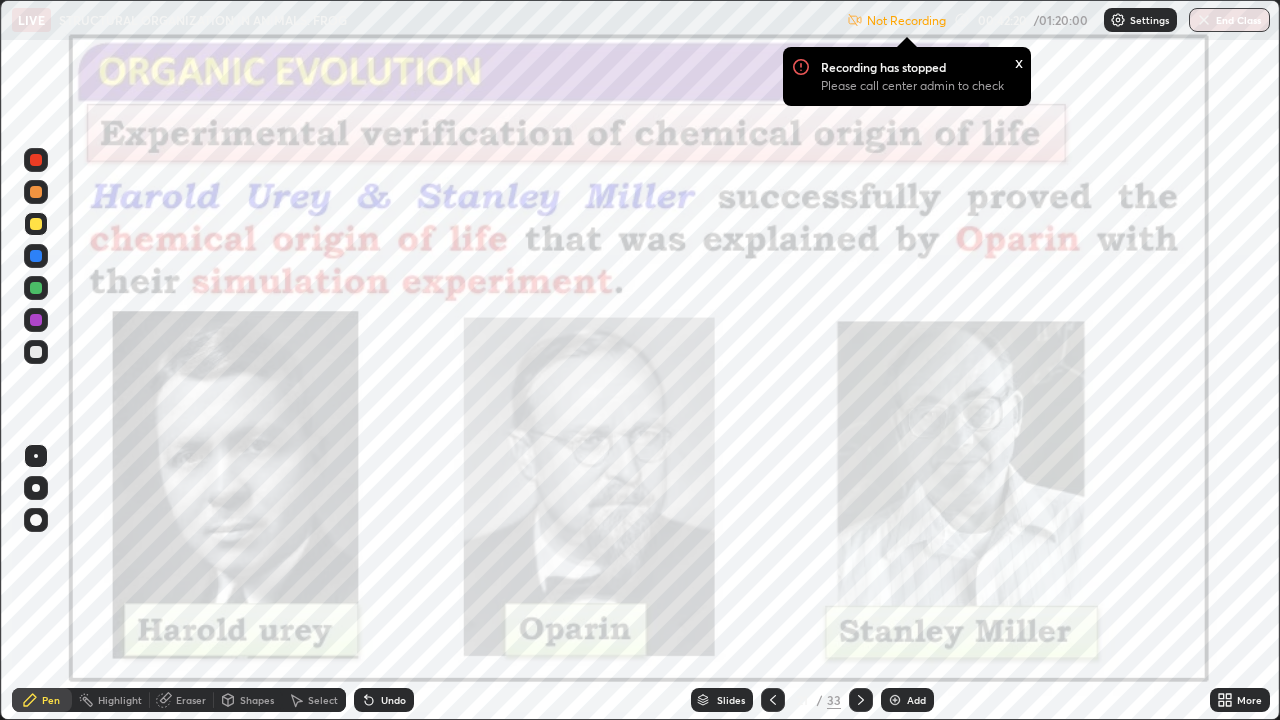 click at bounding box center (36, 320) 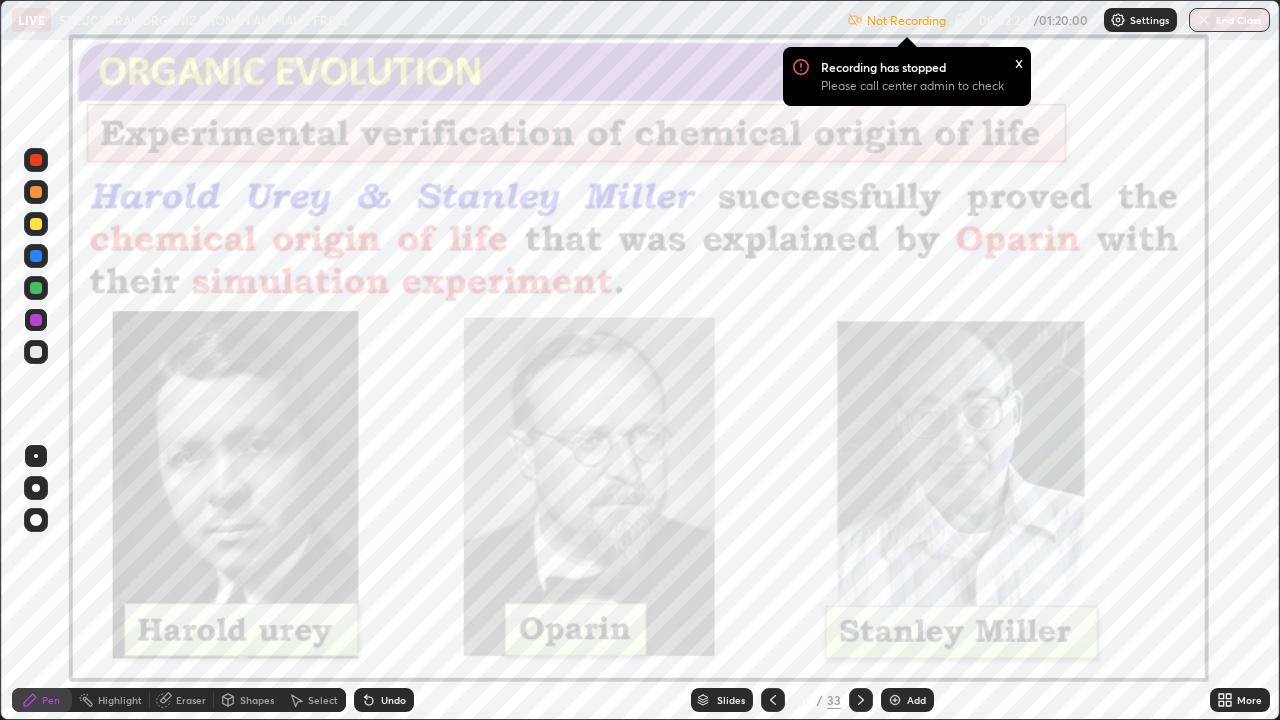 click at bounding box center [36, 488] 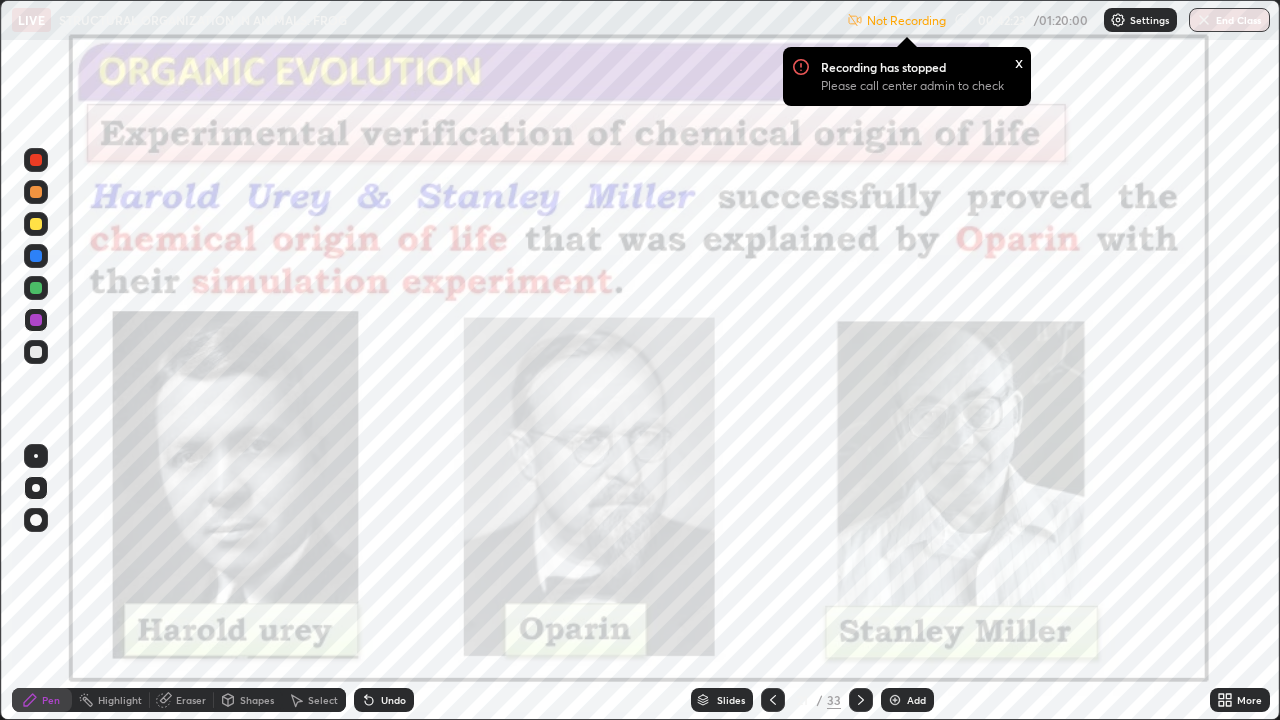 click at bounding box center [36, 488] 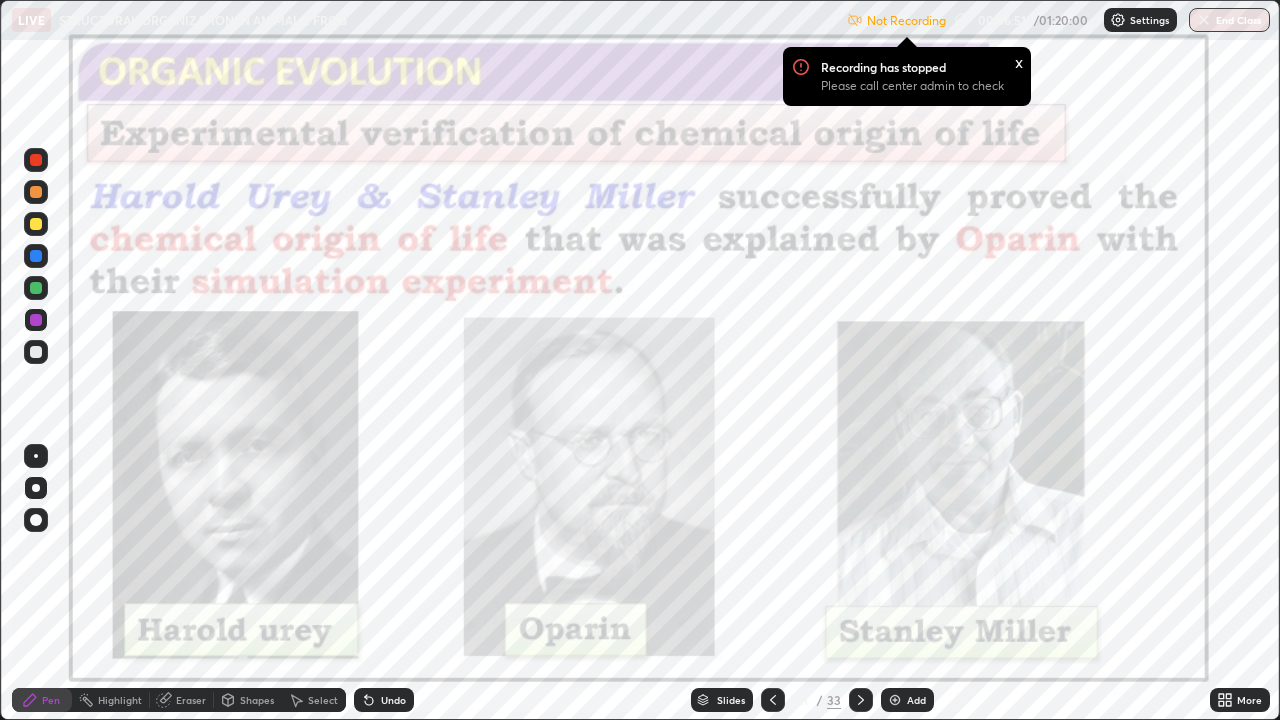 click 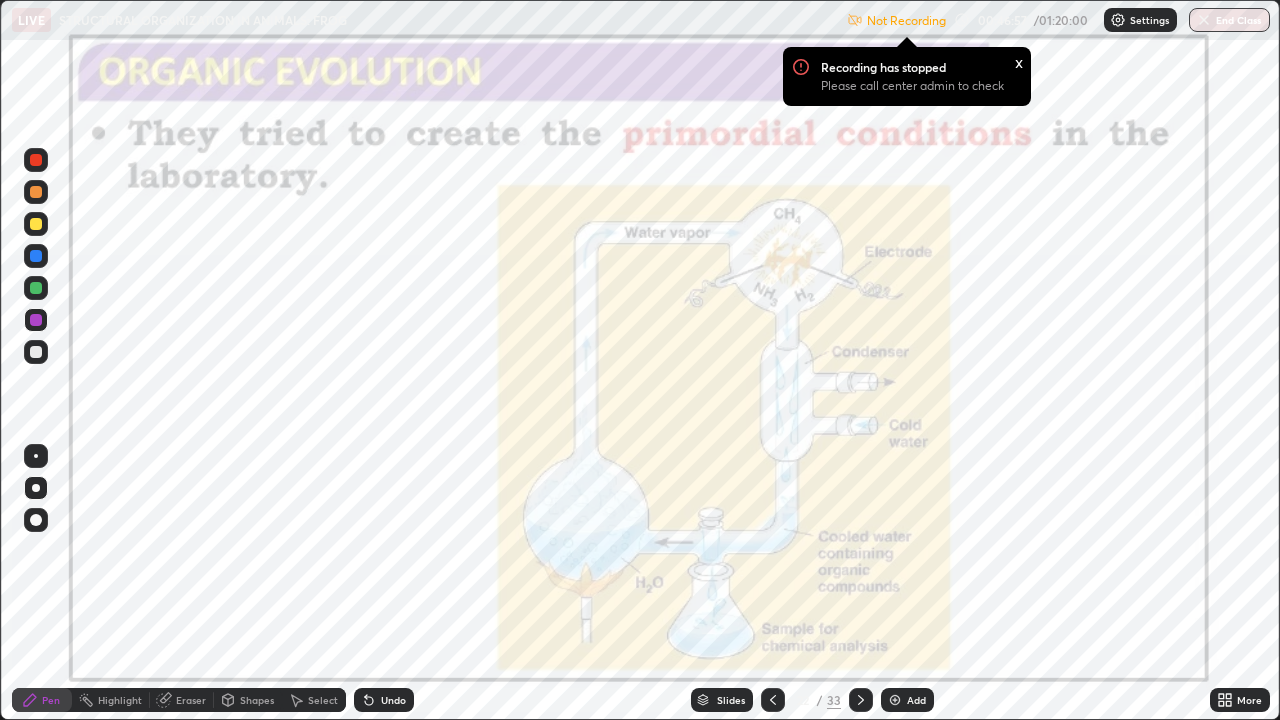 click 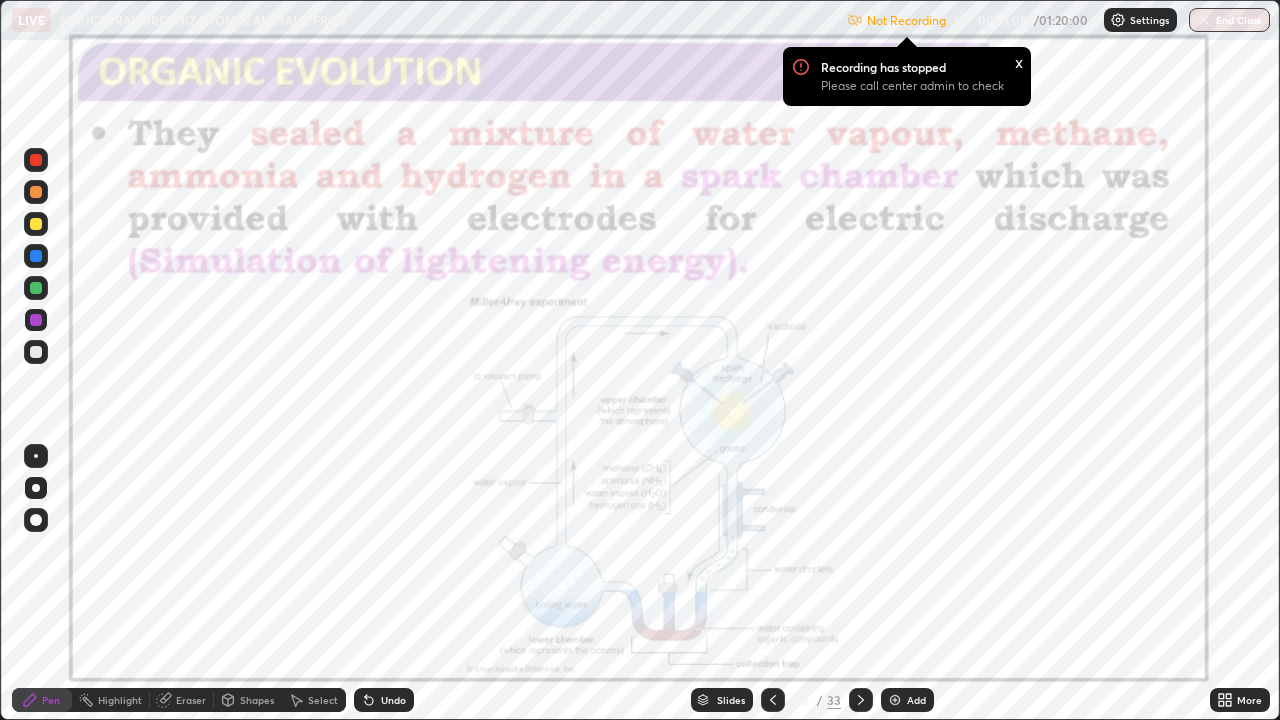 click 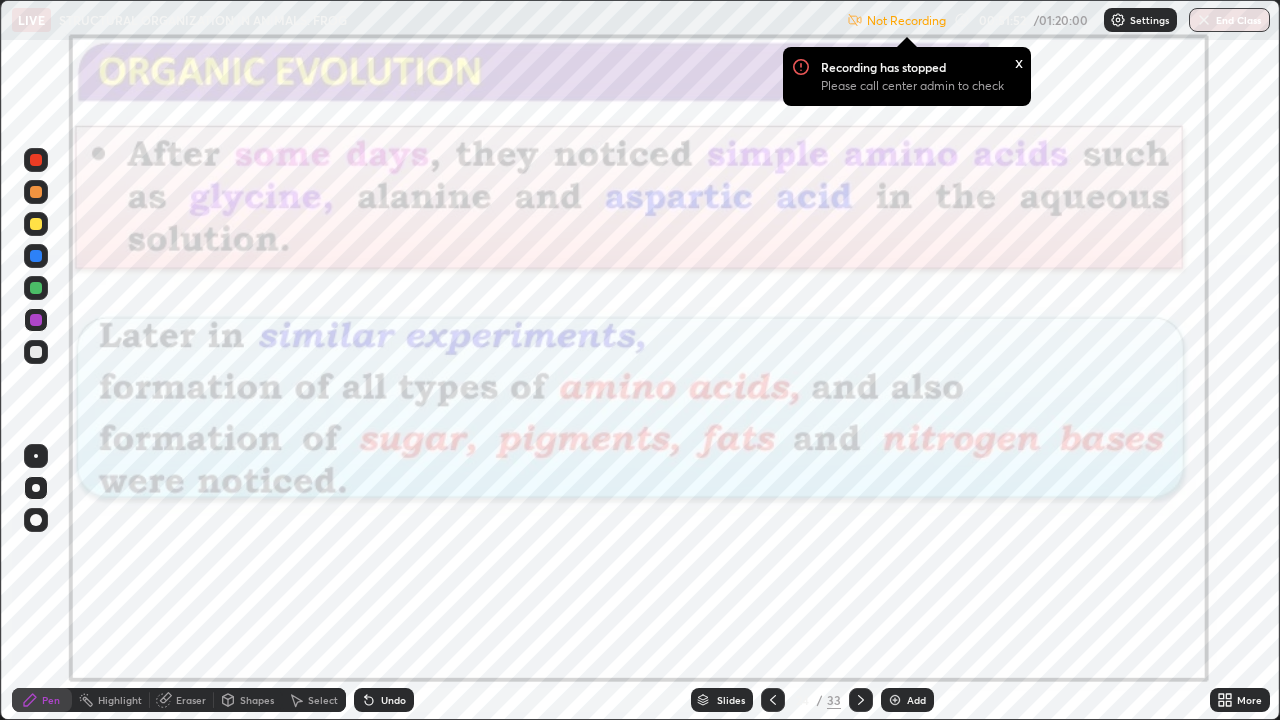 click 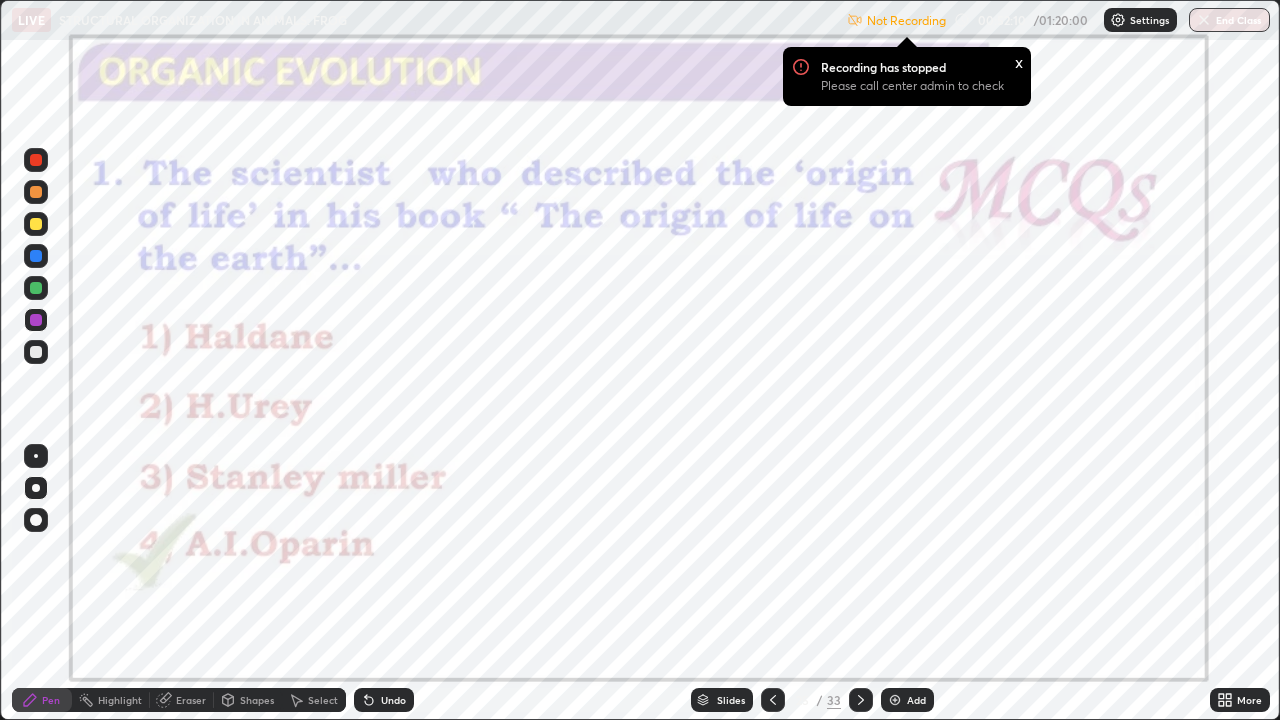 click 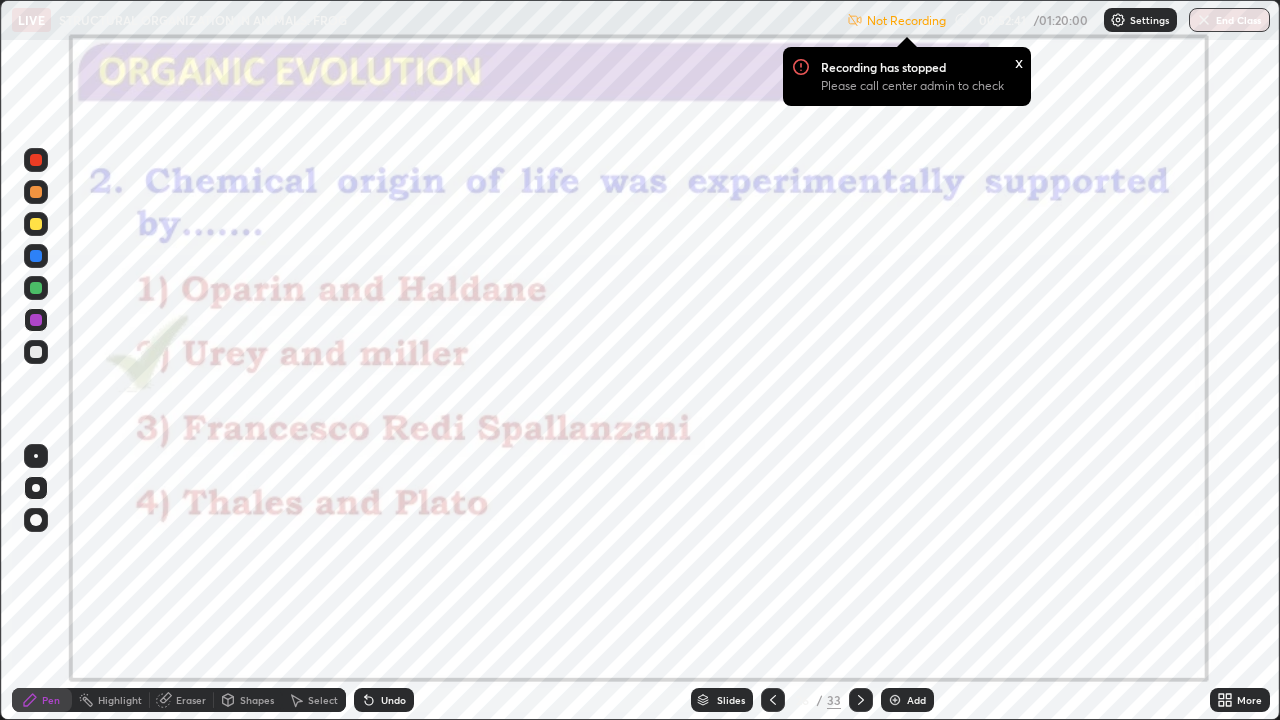 click 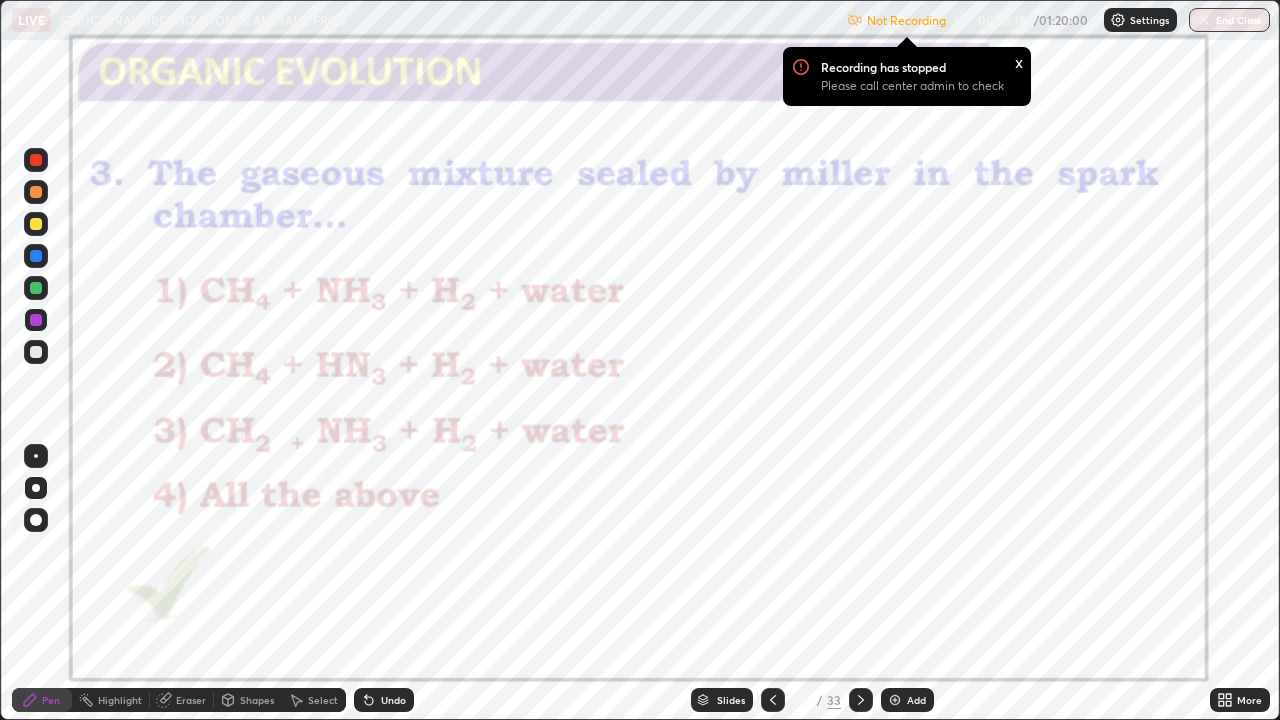 click 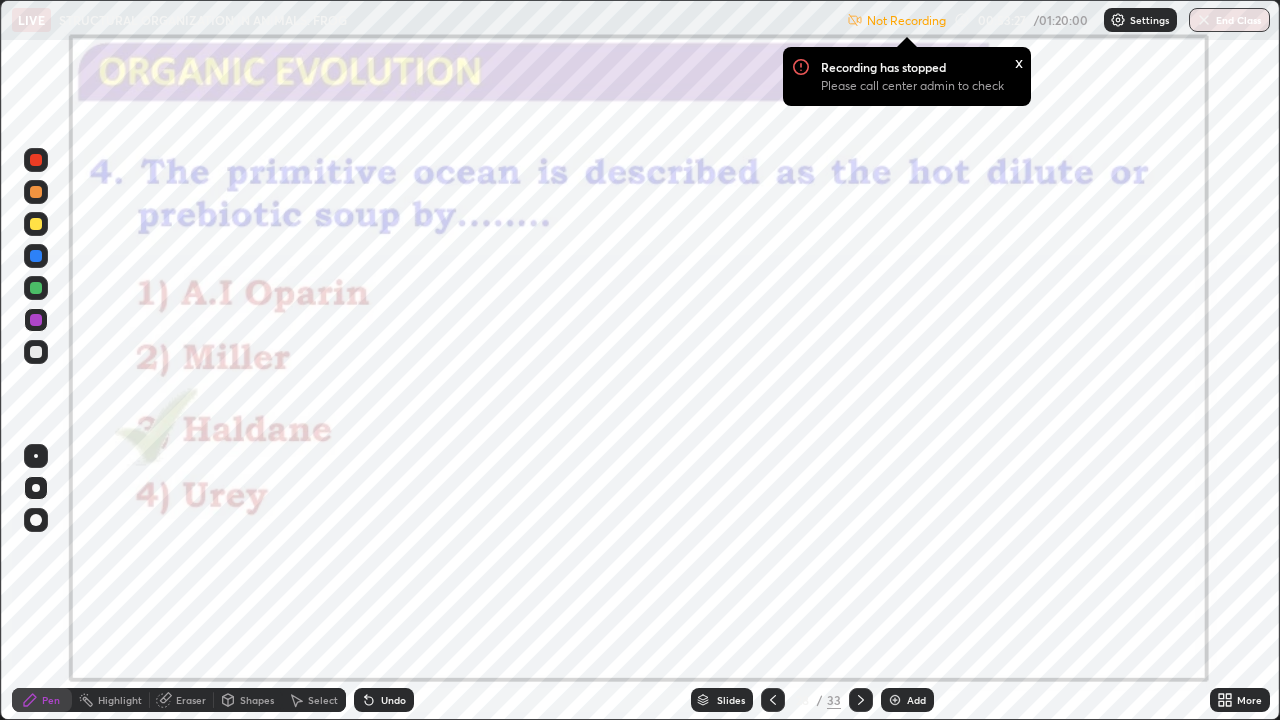 click 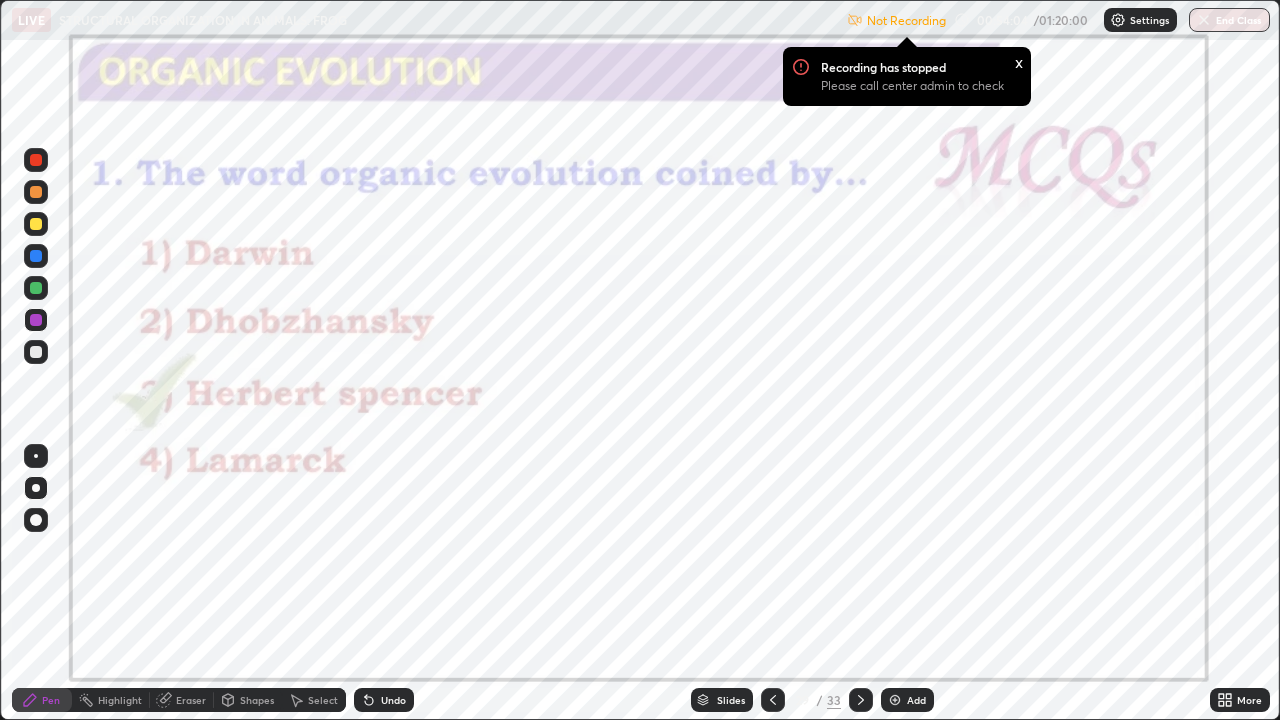 click 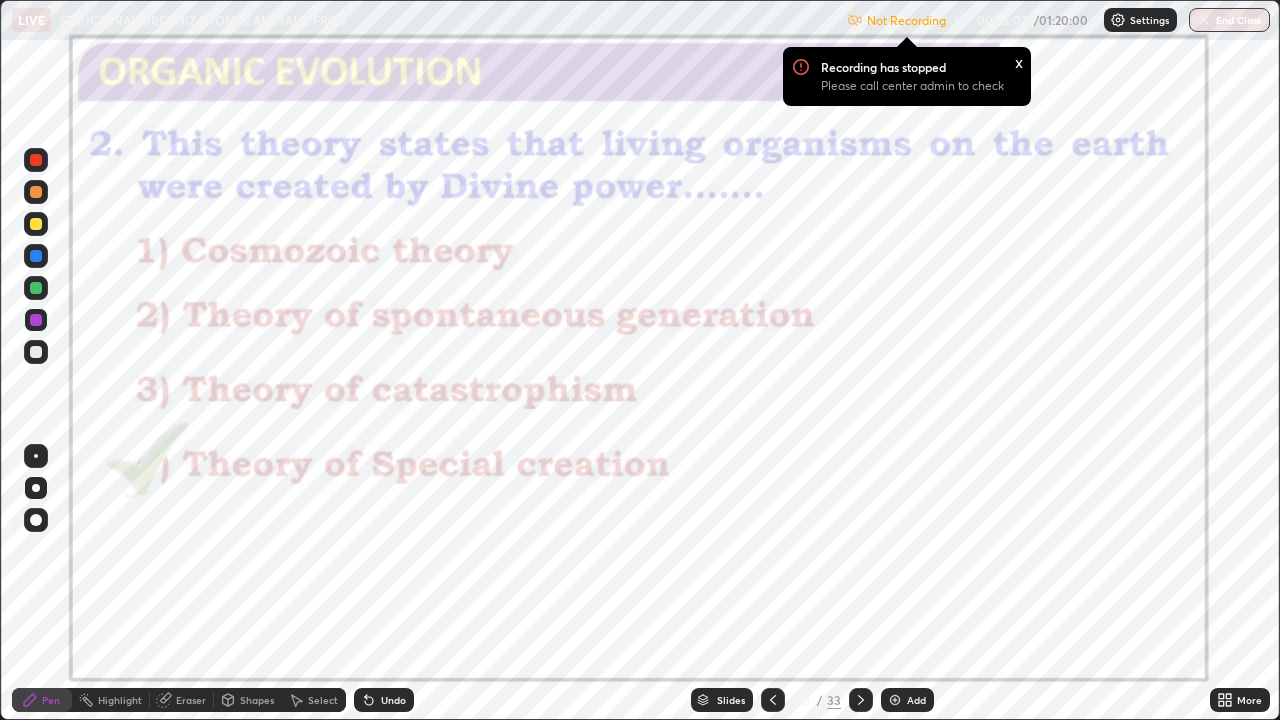 click 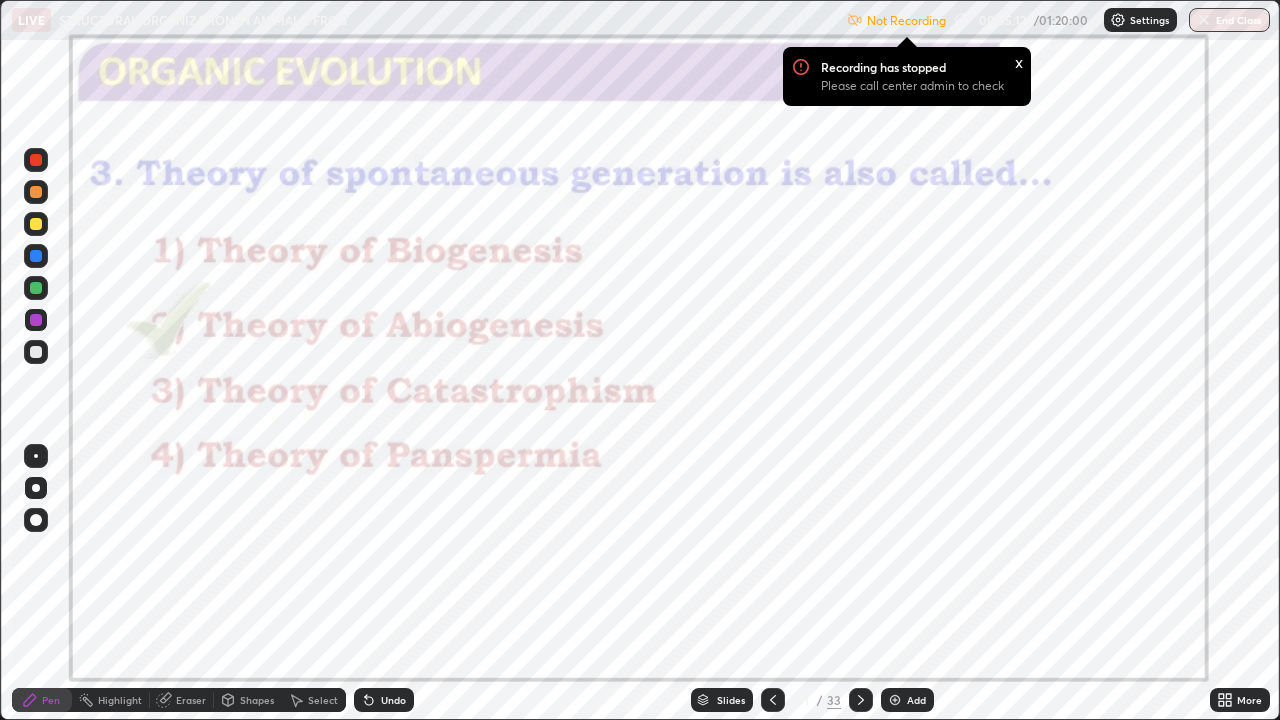 click 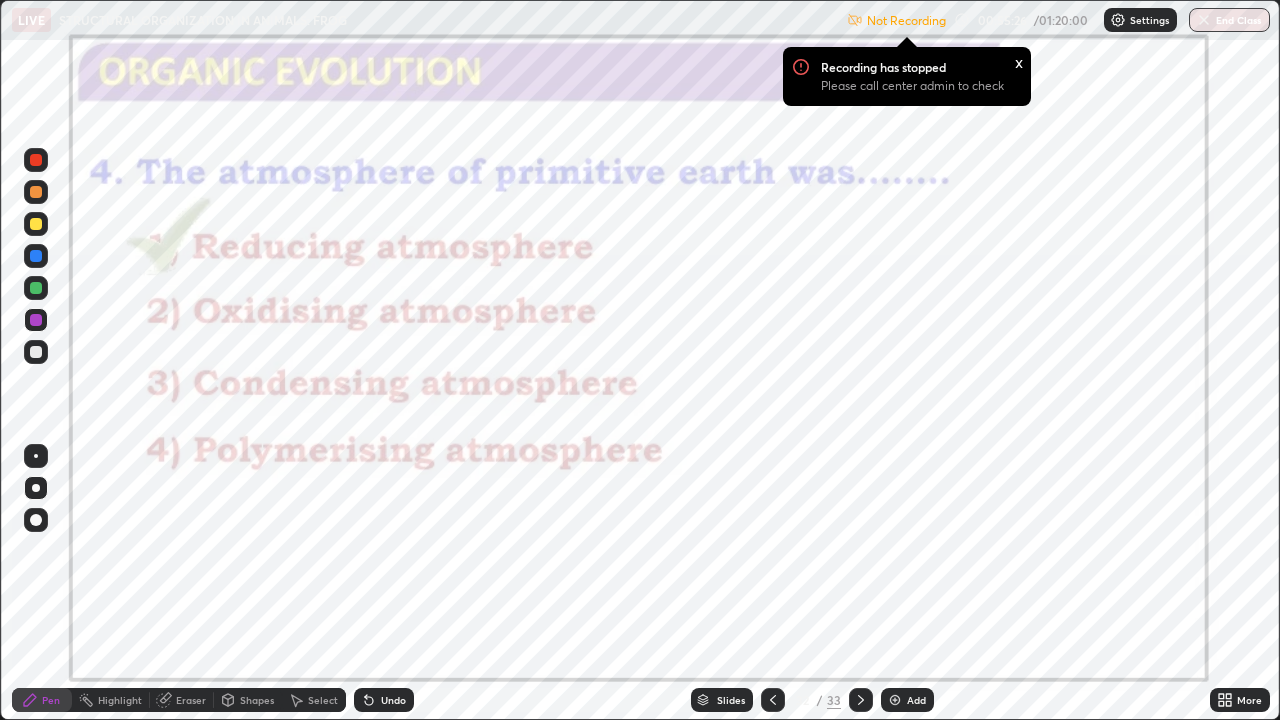 click 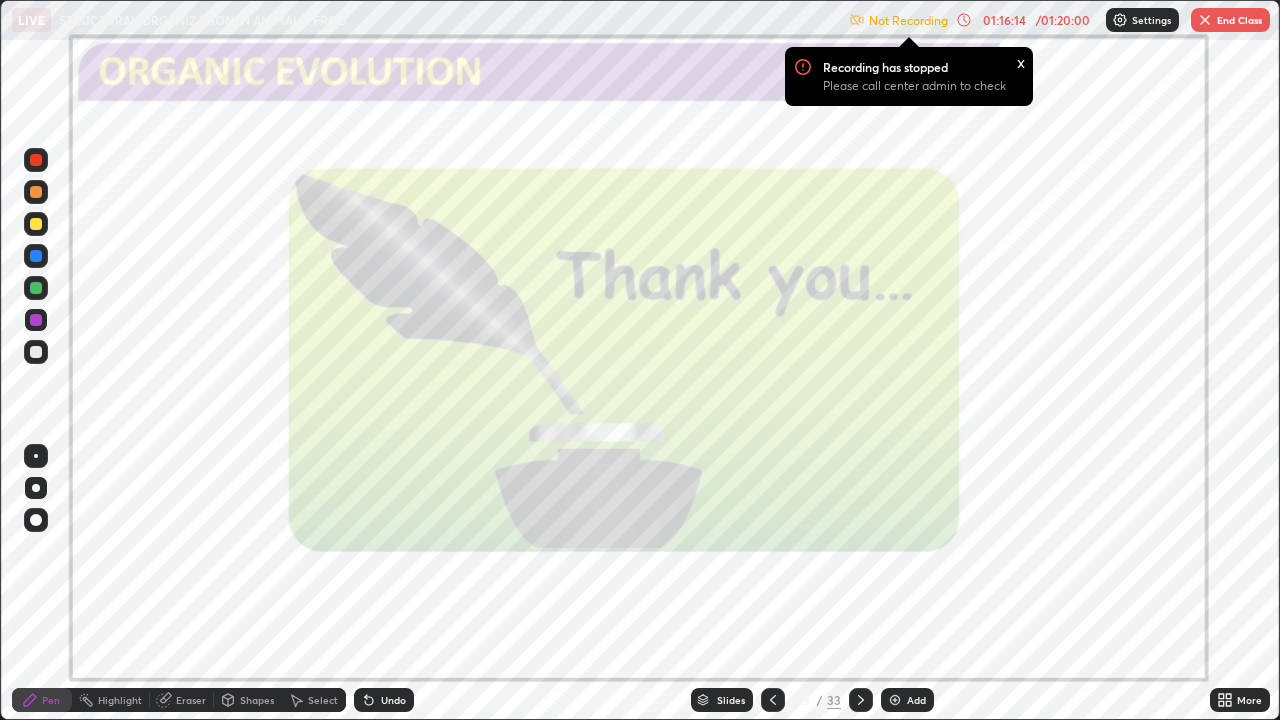 click on "End Class" at bounding box center [1230, 20] 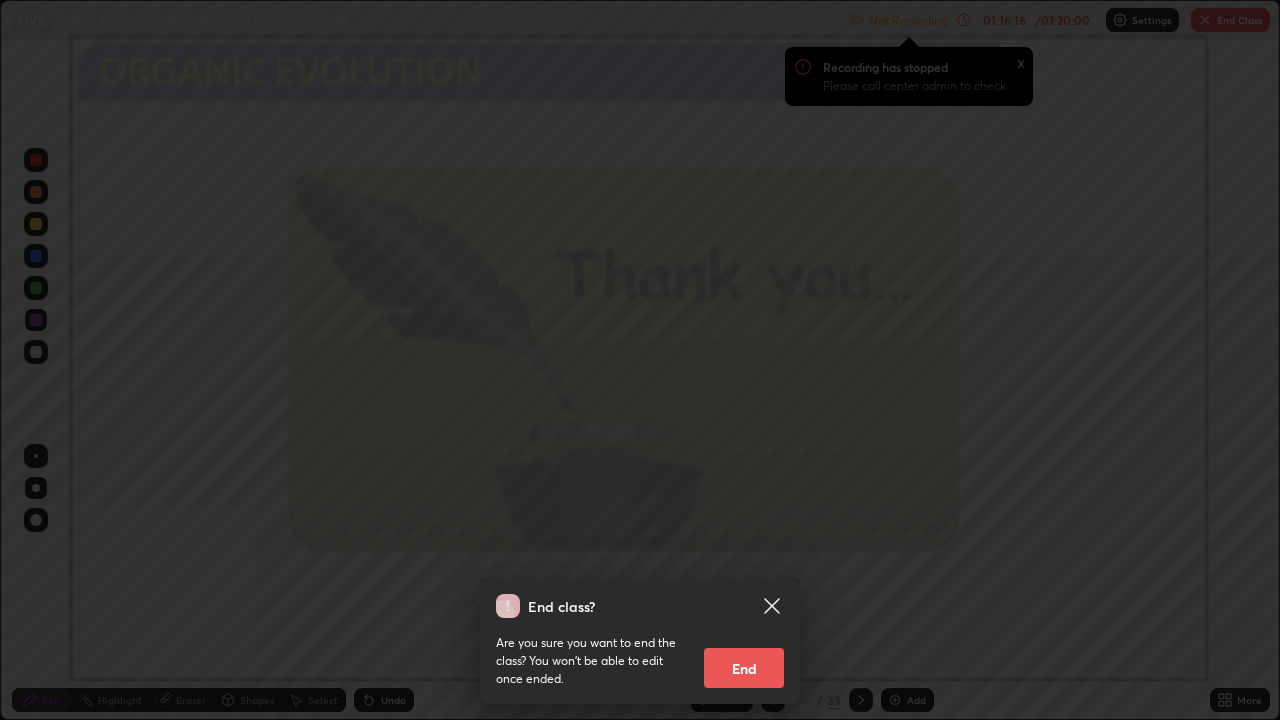 click on "End" at bounding box center [744, 668] 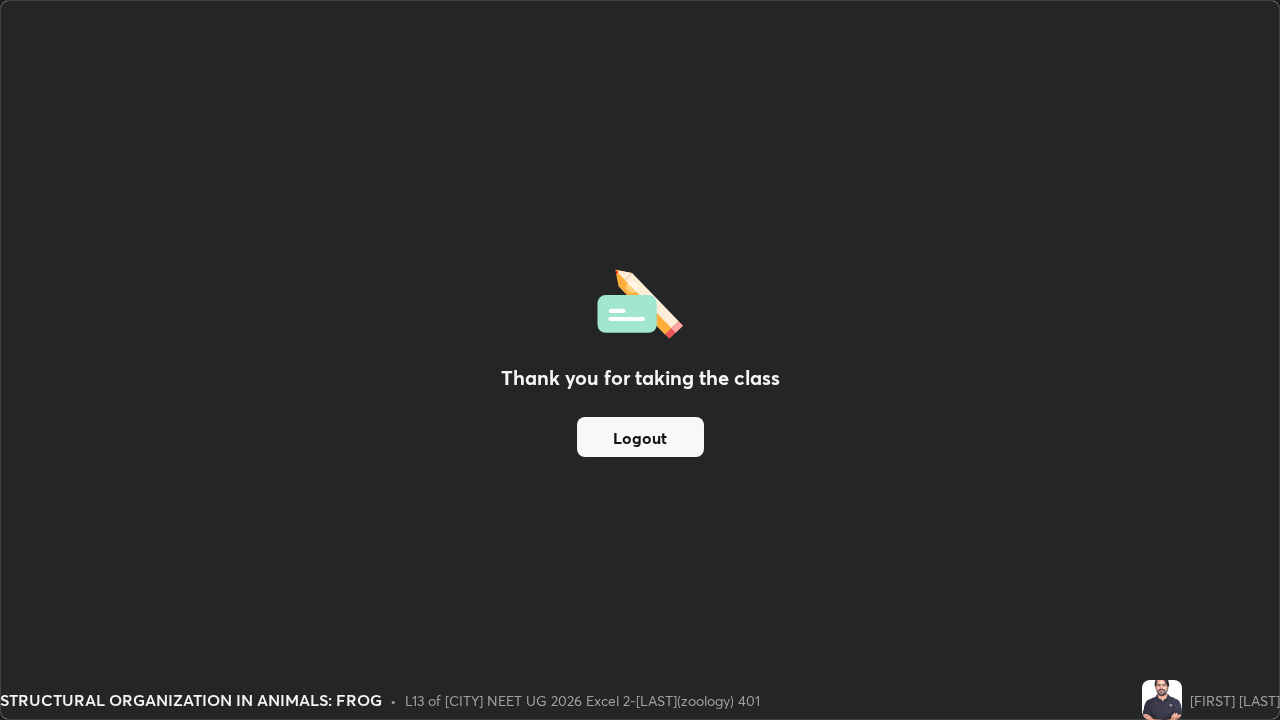 click on "Logout" at bounding box center [640, 437] 